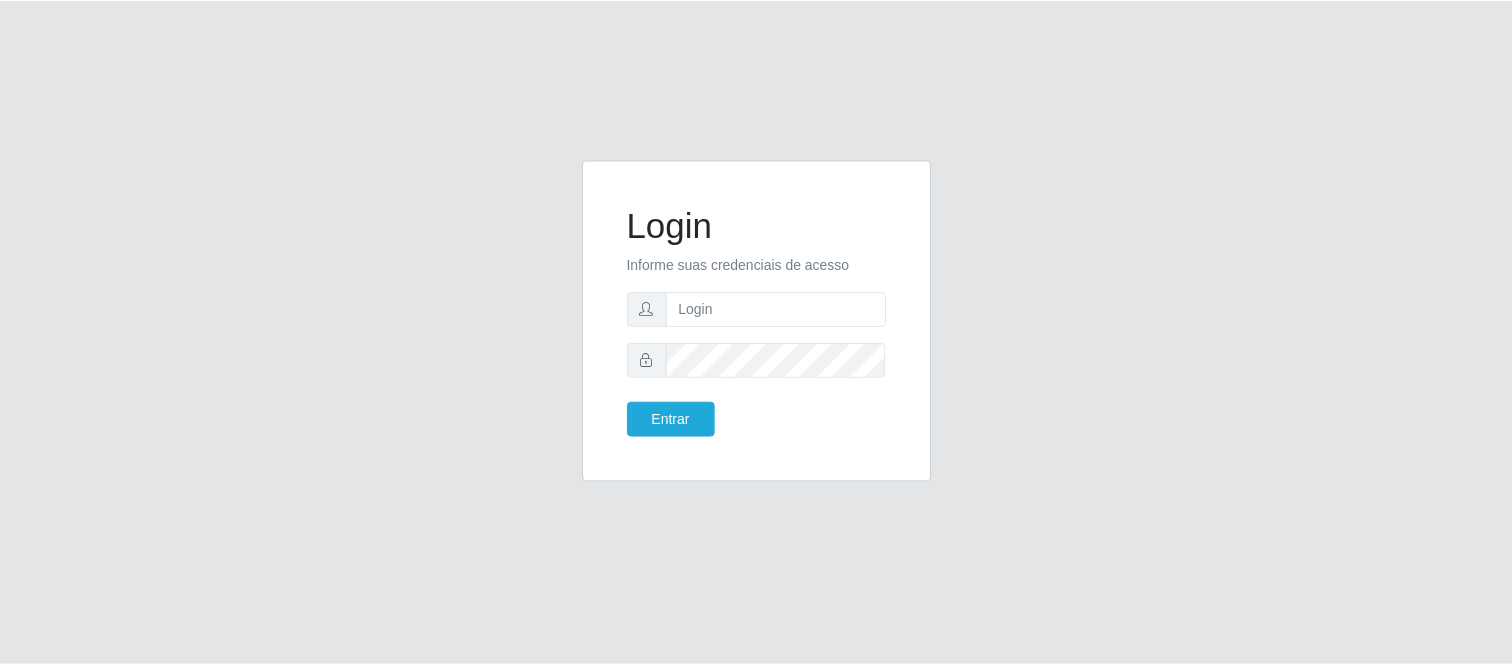 scroll, scrollTop: 0, scrollLeft: 0, axis: both 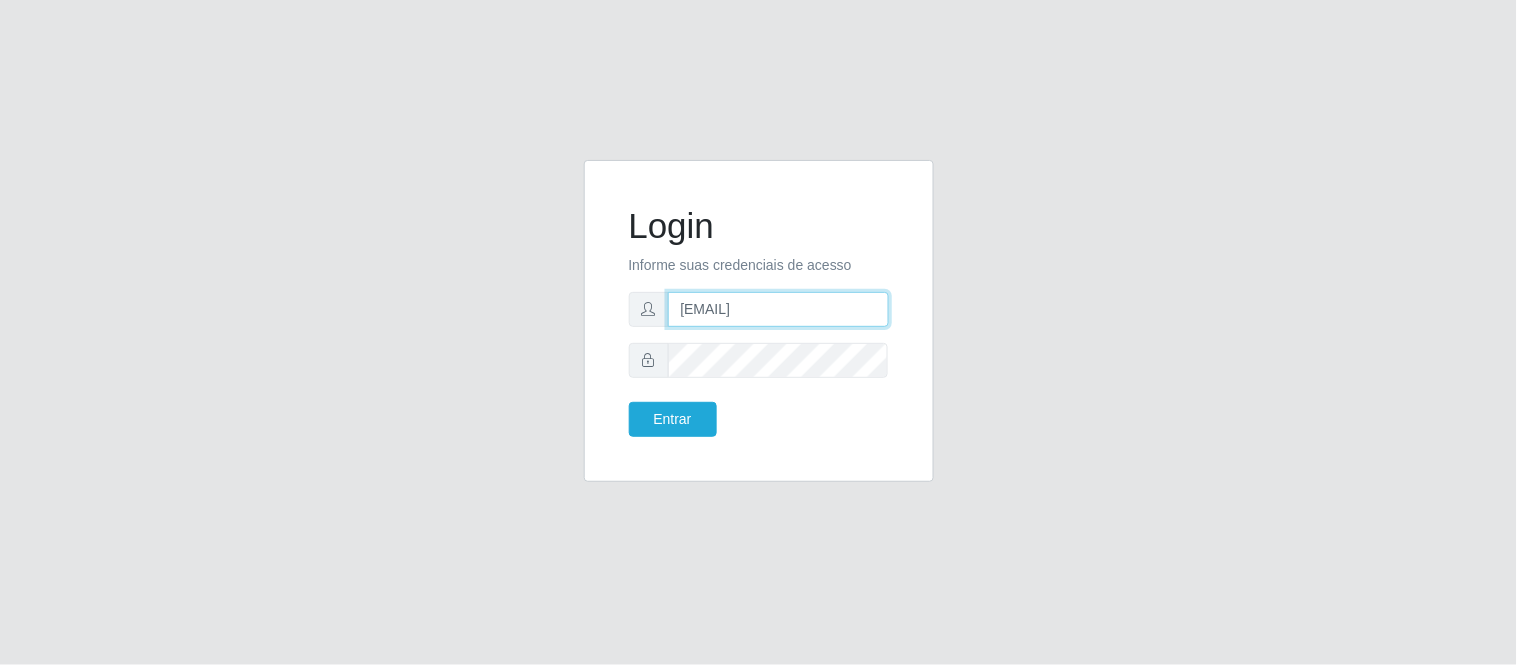 drag, startPoint x: 783, startPoint y: 312, endPoint x: 647, endPoint y: 304, distance: 136.23509 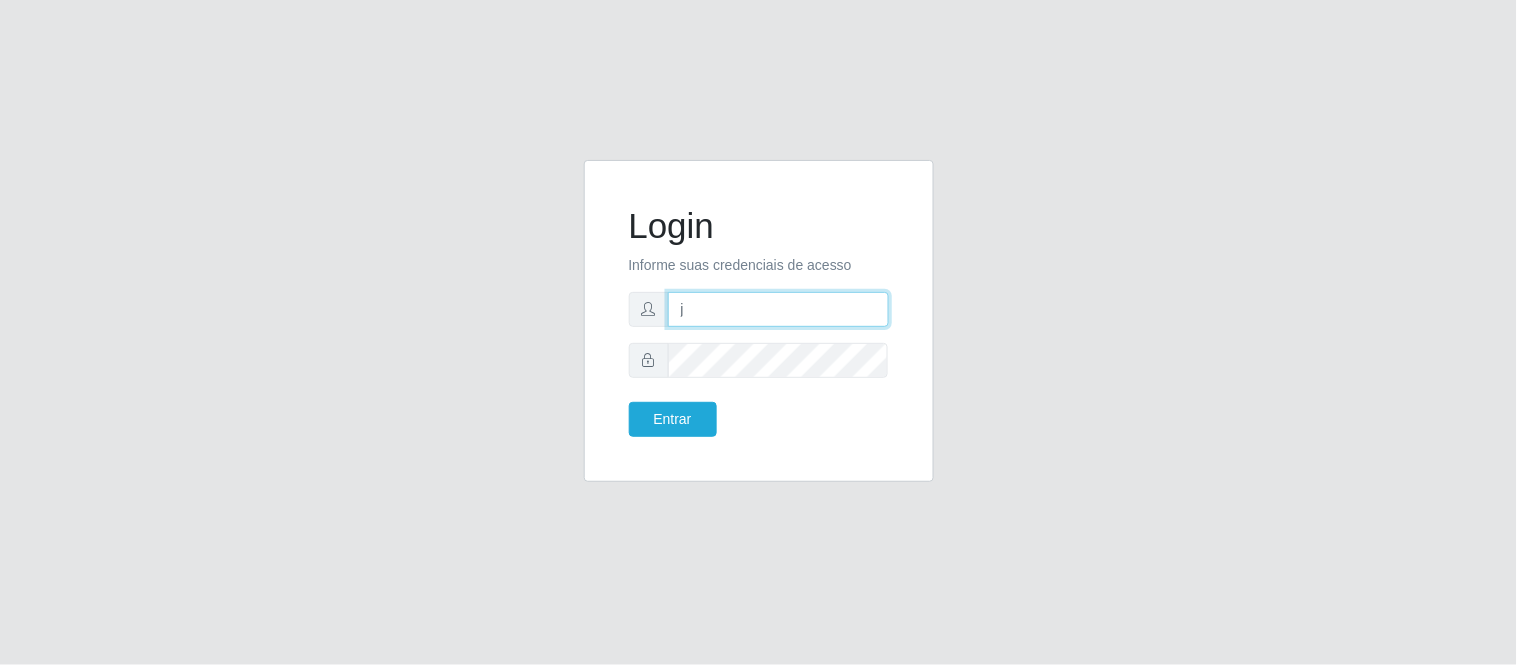 type on "[EMAIL]" 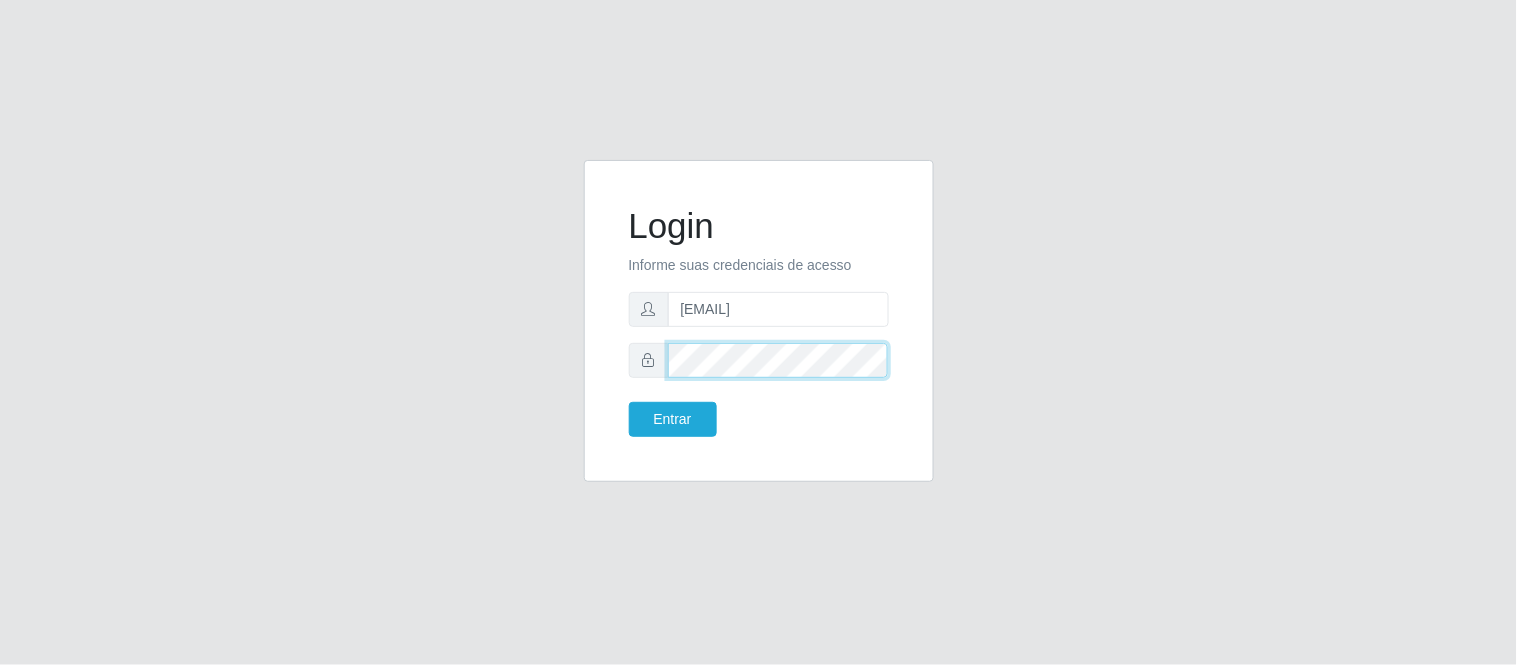click at bounding box center [759, 360] 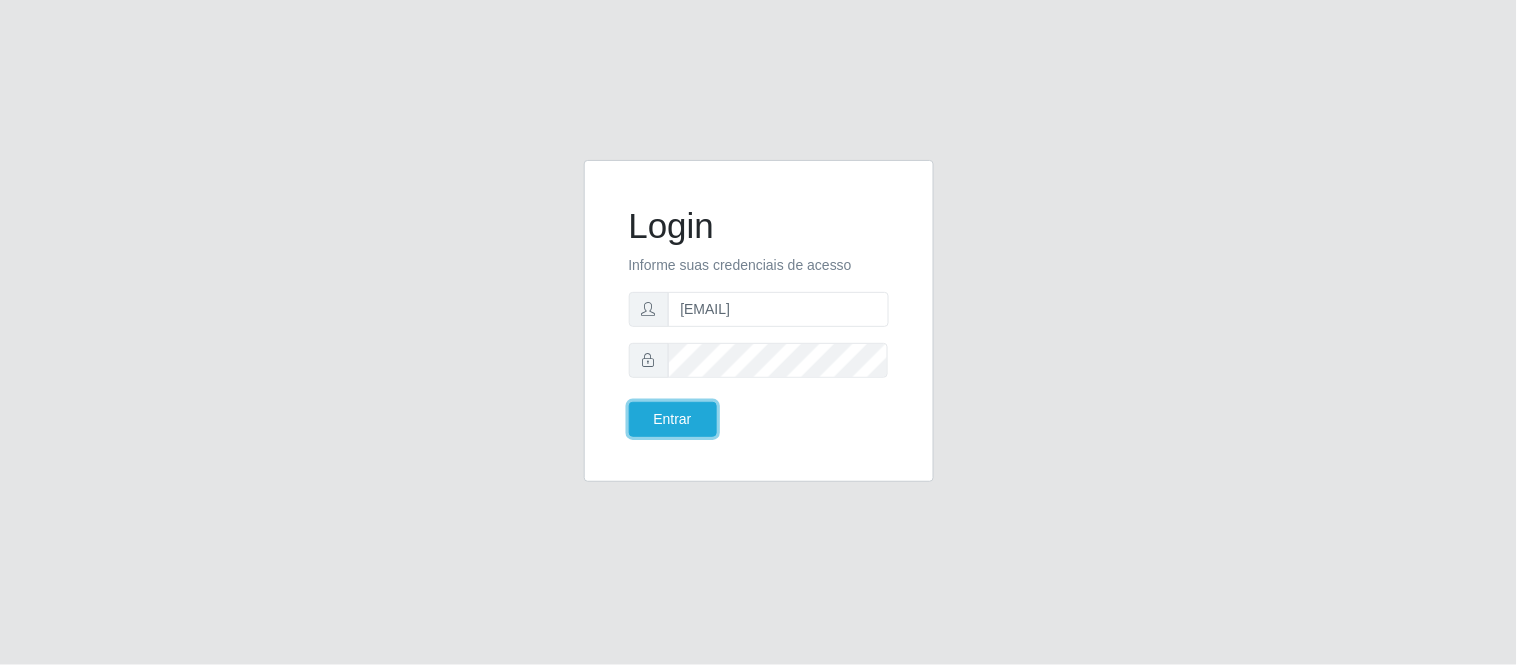 type 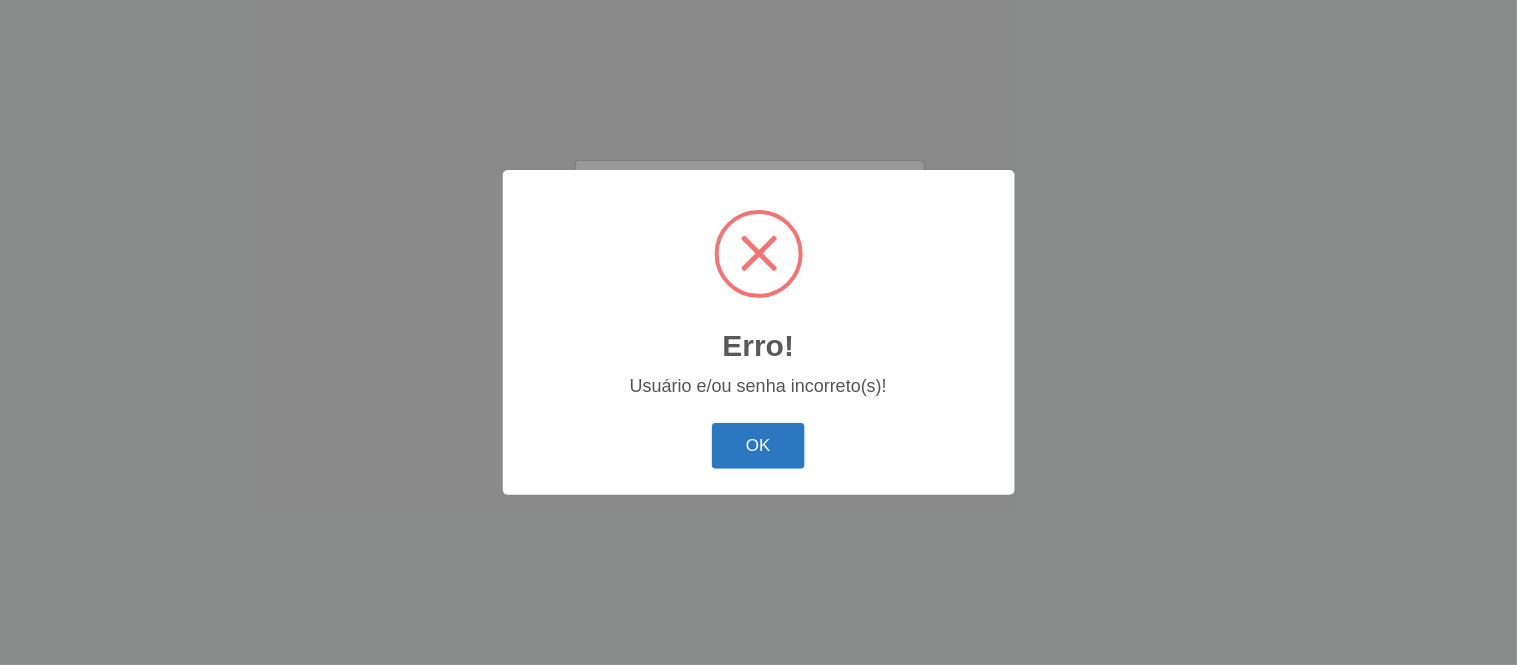 click on "OK" at bounding box center [758, 446] 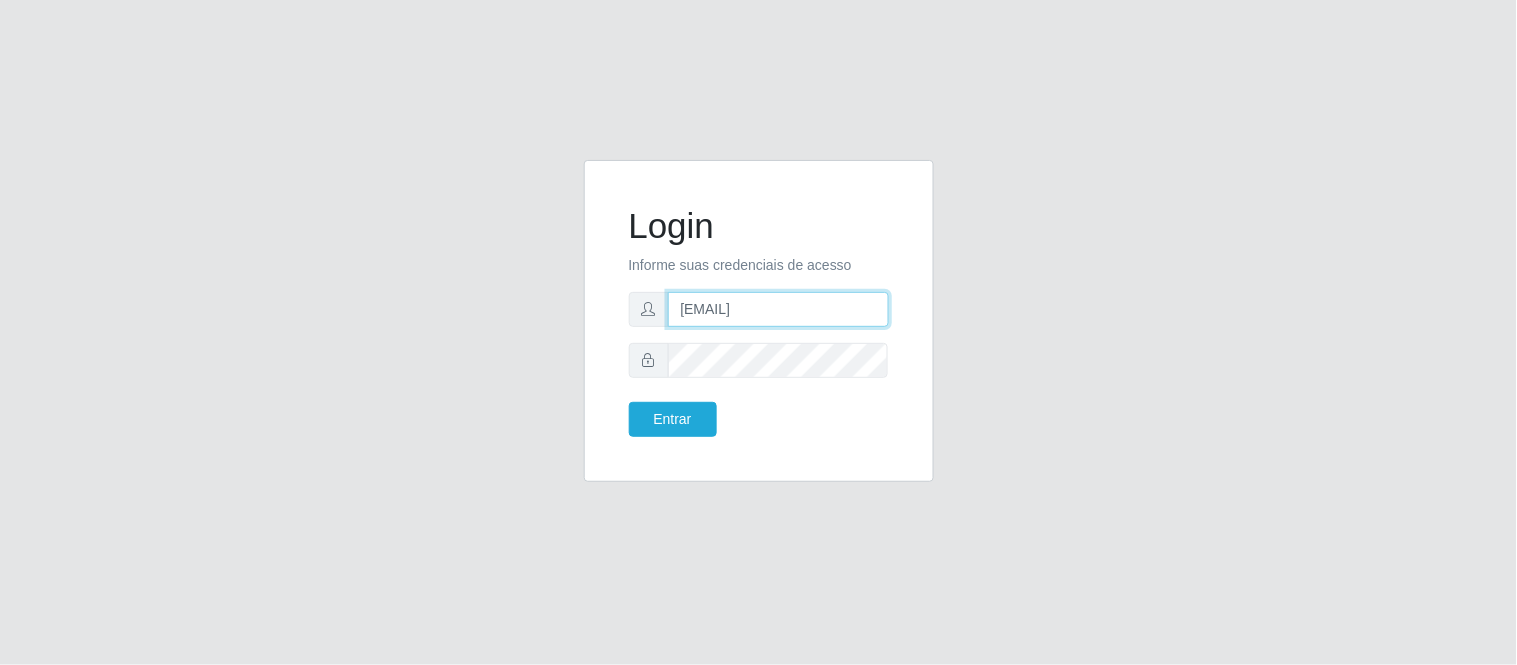 drag, startPoint x: 875, startPoint y: 317, endPoint x: 682, endPoint y: 326, distance: 193.20973 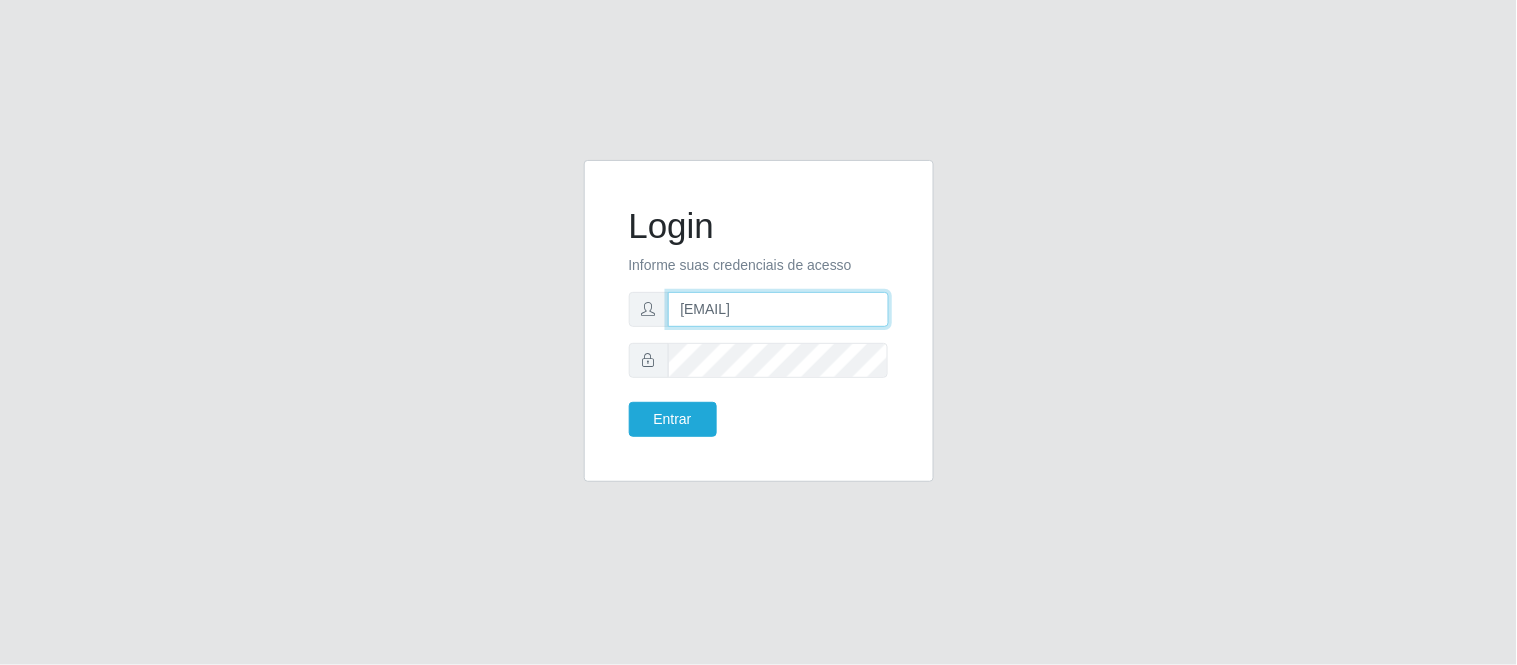 type on "[EMAIL]" 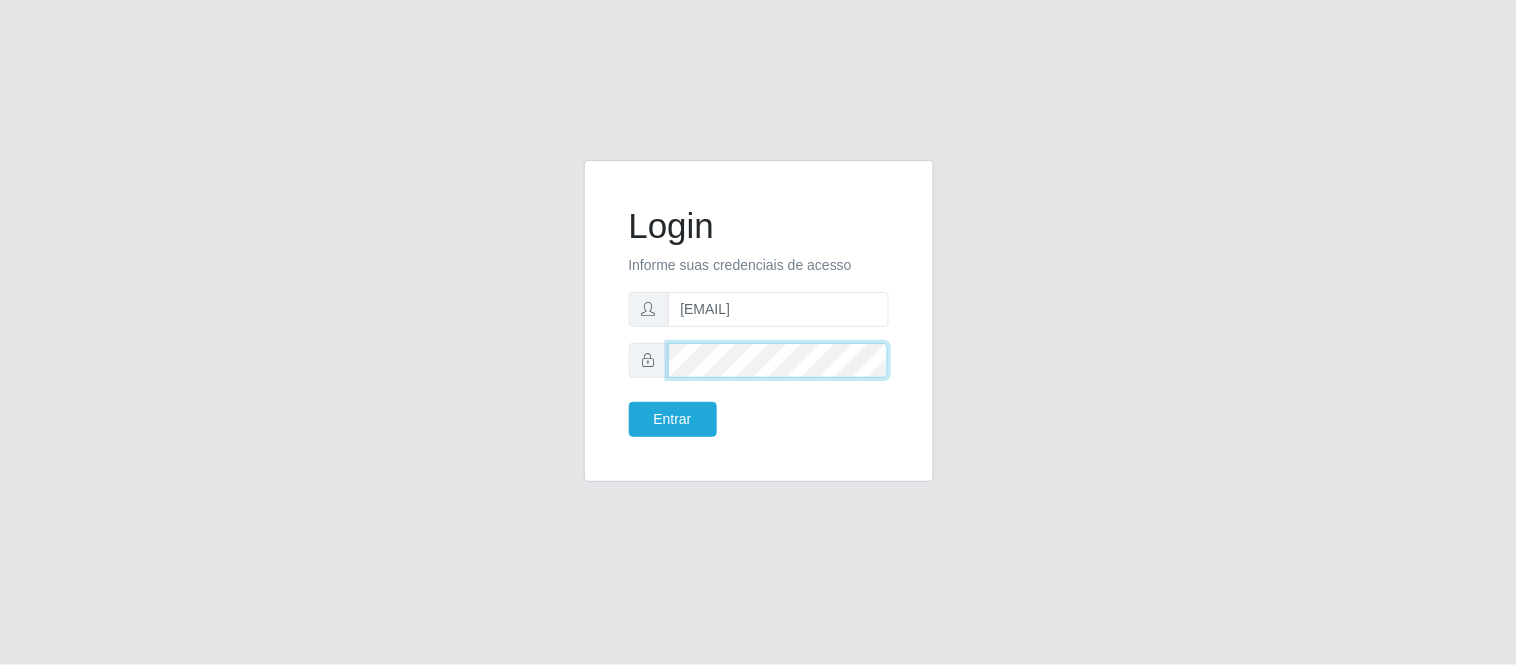 click on "Login Informe suas credenciais de acesso [EMAIL] Entrar" at bounding box center (759, 333) 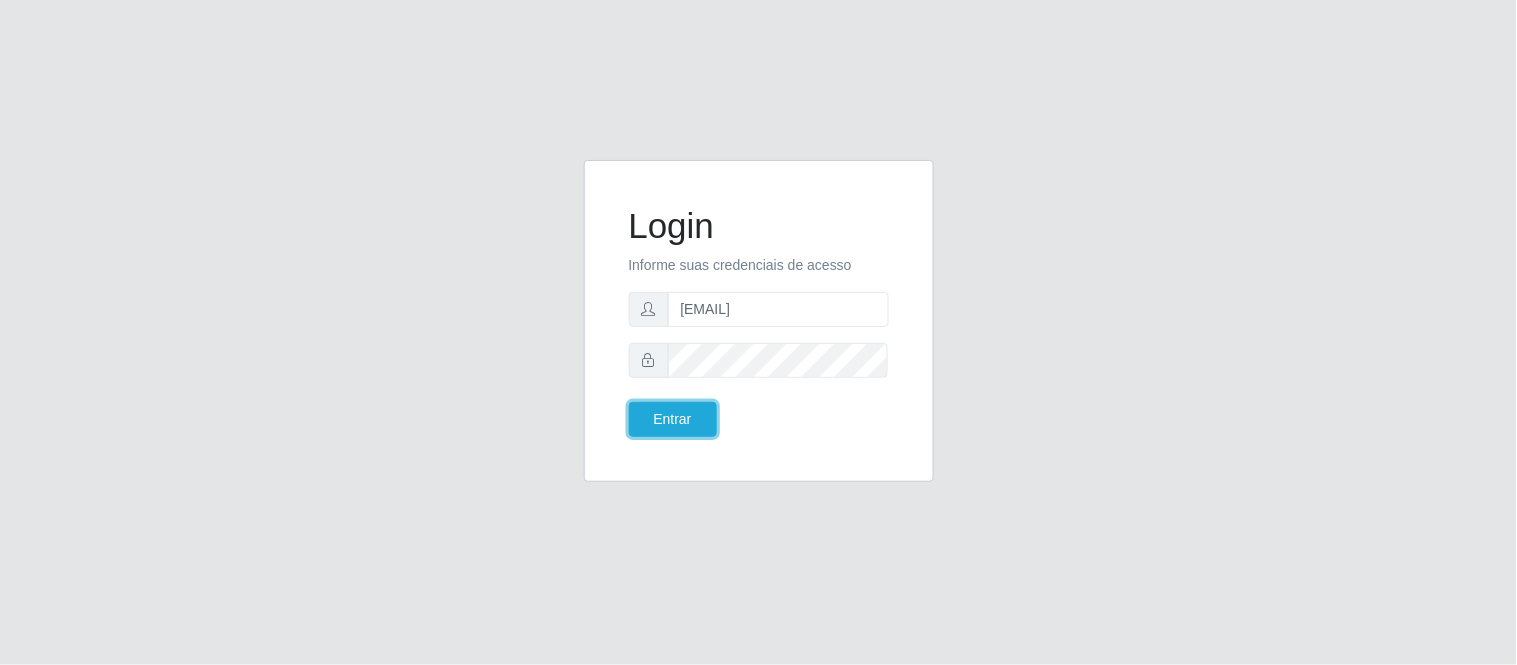 click on "Entrar" at bounding box center [673, 419] 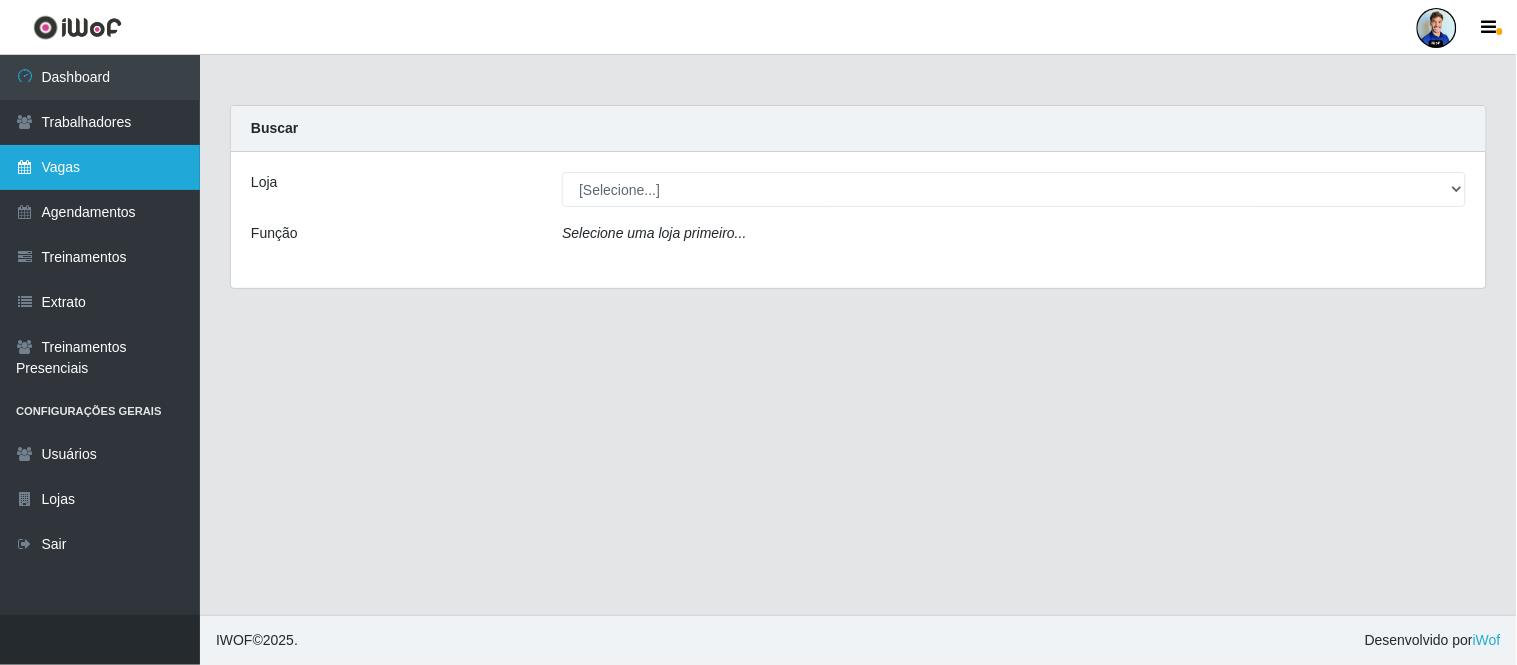 click at bounding box center (25, 167) 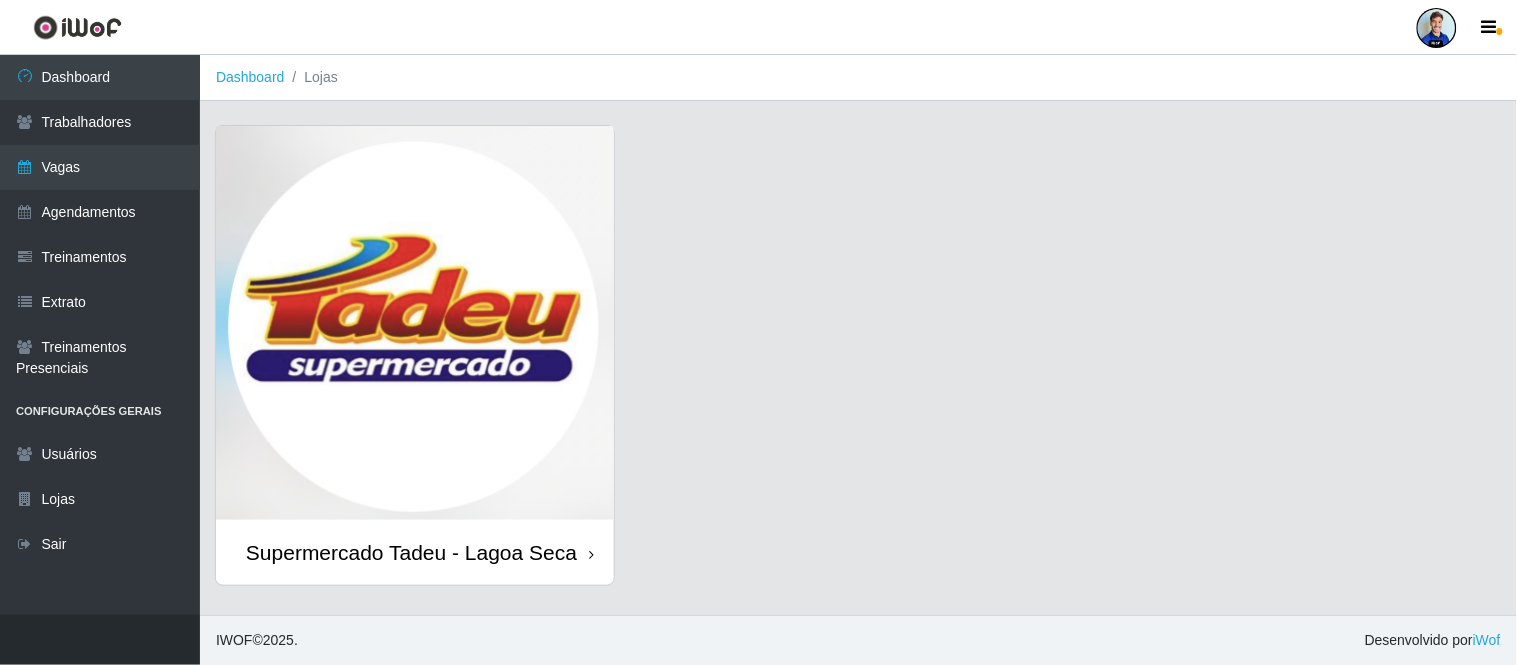 click at bounding box center (415, 323) 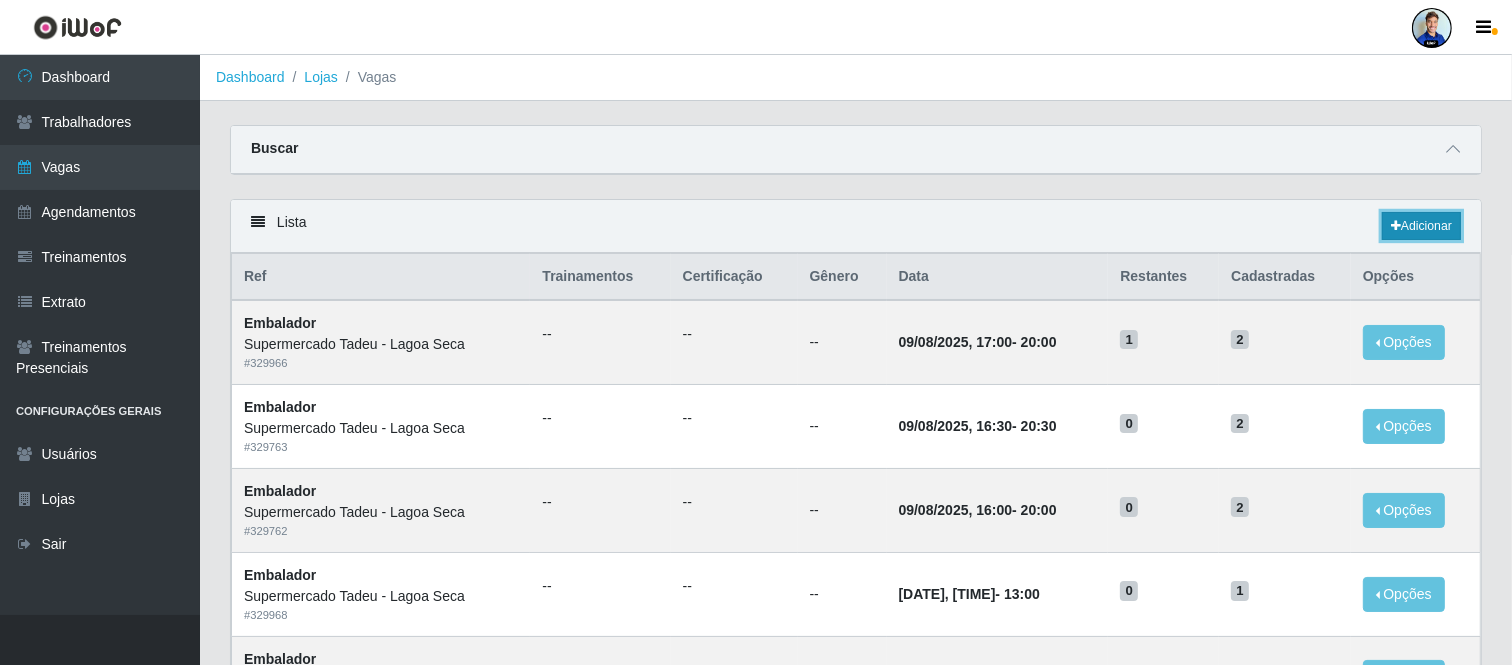 click on "Adicionar" at bounding box center (1421, 226) 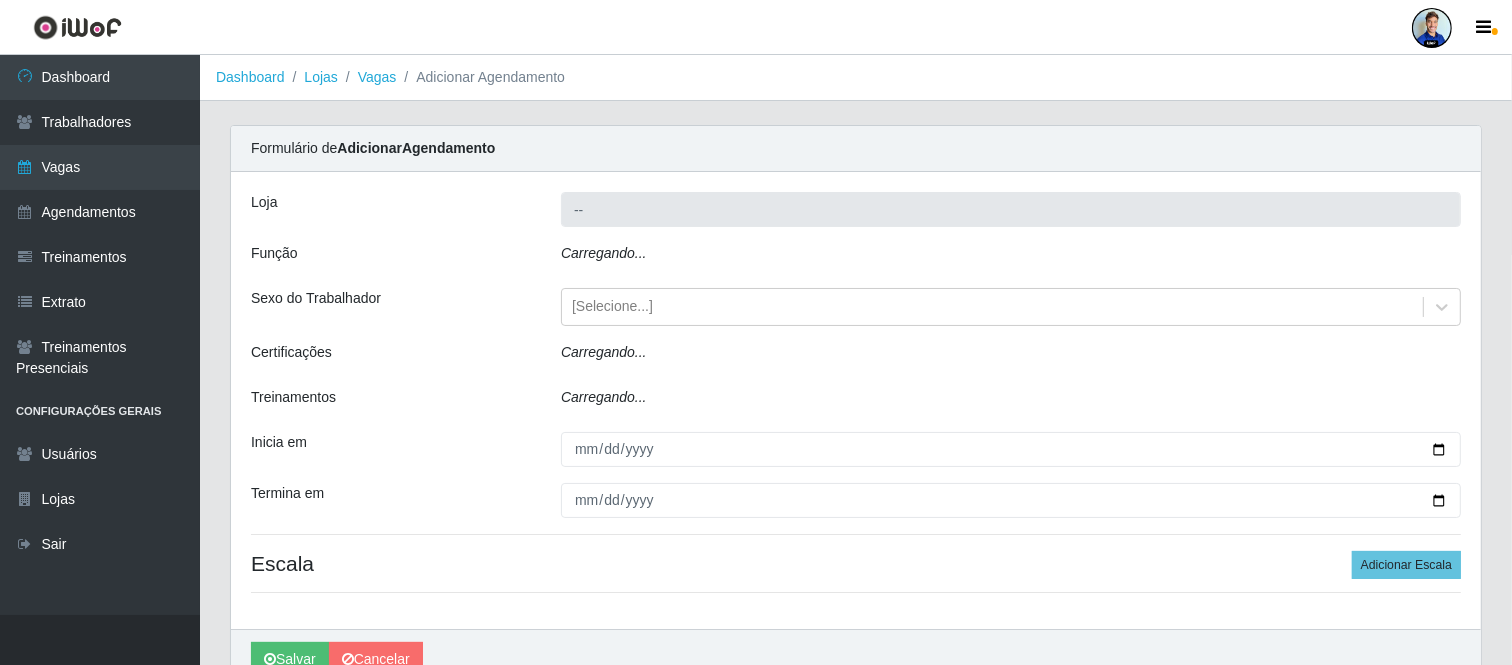 type on "Supermercado Tadeu - Lagoa Seca" 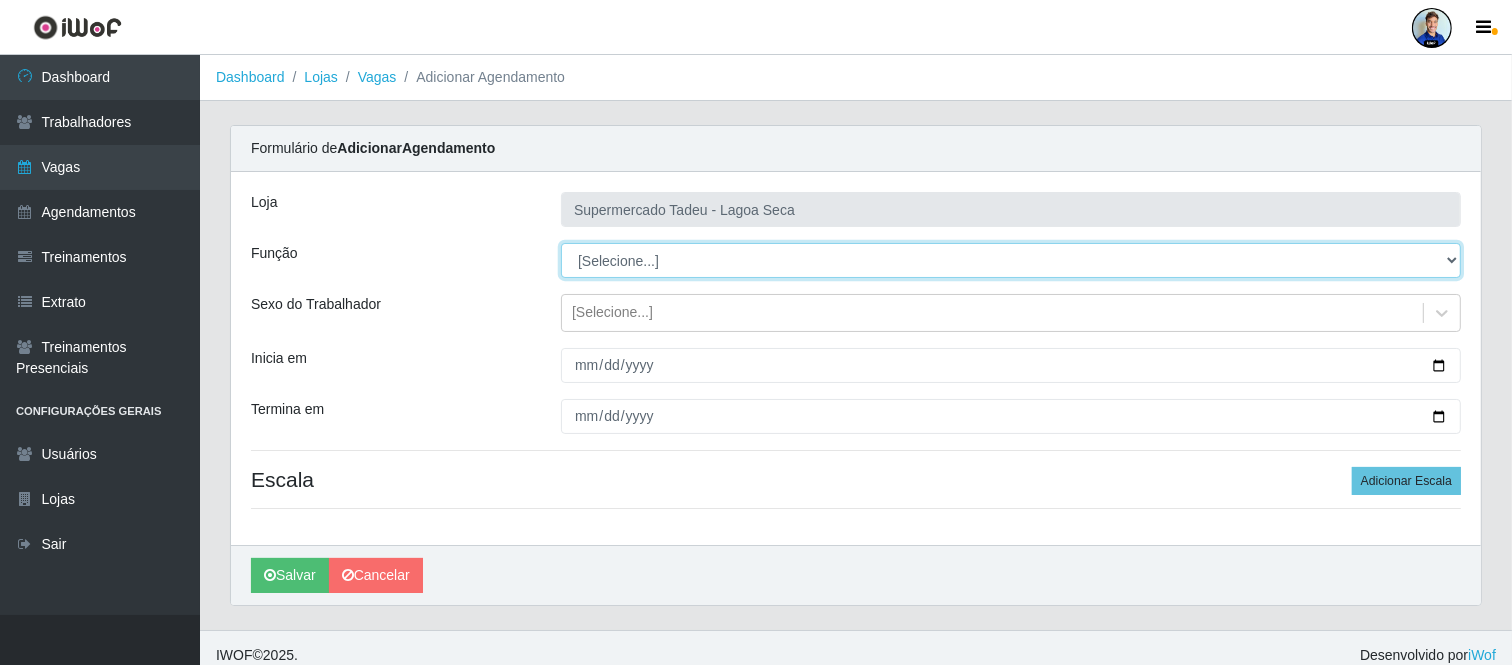 click on "[Selecione...] ASG ASG + ASG ++ Auxiliar de Estacionamento Auxiliar de Estacionamento + Auxiliar de Estacionamento ++ Balconista Balconista + Balconista ++ Embalador Embalador + Embalador ++ Repositor  Repositor + Repositor ++" at bounding box center (1011, 260) 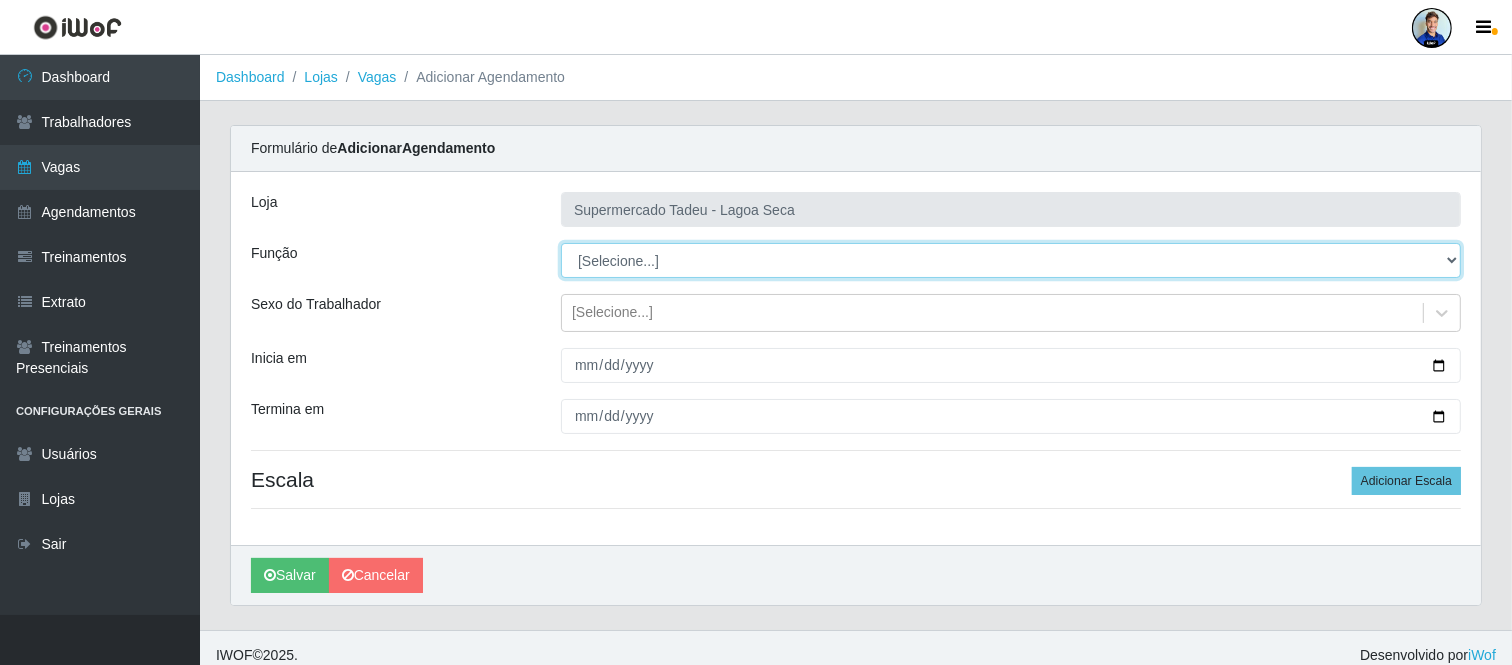 click on "[Selecione...] ASG ASG + ASG ++ Auxiliar de Estacionamento Auxiliar de Estacionamento + Auxiliar de Estacionamento ++ Balconista Balconista + Balconista ++ Embalador Embalador + Embalador ++ Repositor  Repositor + Repositor ++" at bounding box center (1011, 260) 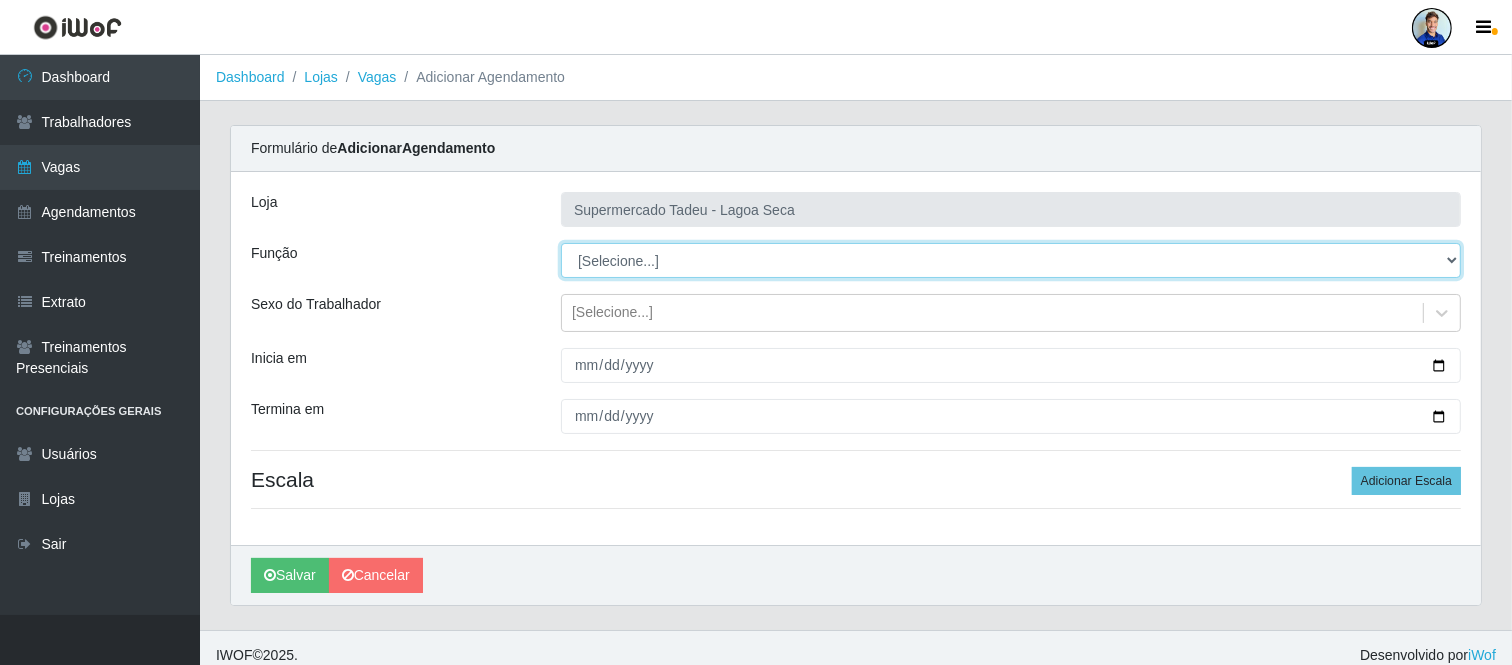 select on "71" 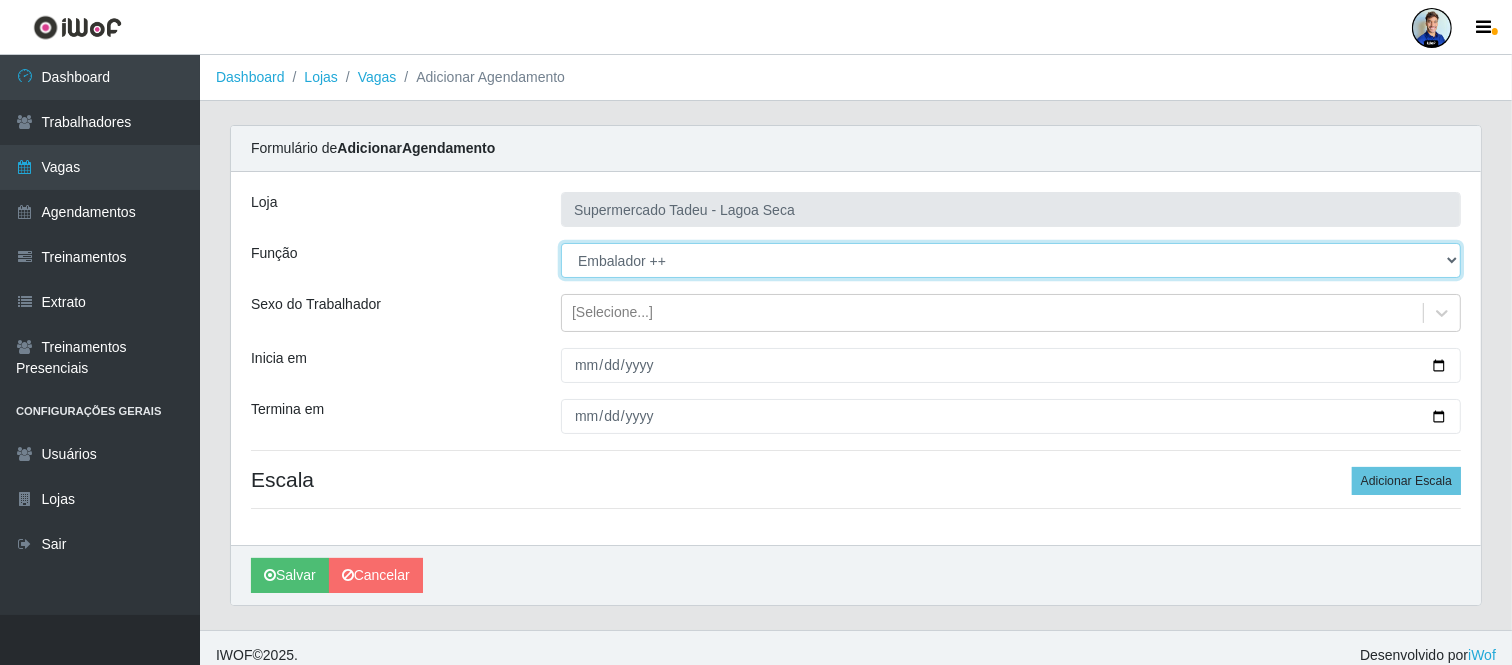 click on "[Selecione...] ASG ASG + ASG ++ Auxiliar de Estacionamento Auxiliar de Estacionamento + Auxiliar de Estacionamento ++ Balconista Balconista + Balconista ++ Embalador Embalador + Embalador ++ Repositor  Repositor + Repositor ++" at bounding box center [1011, 260] 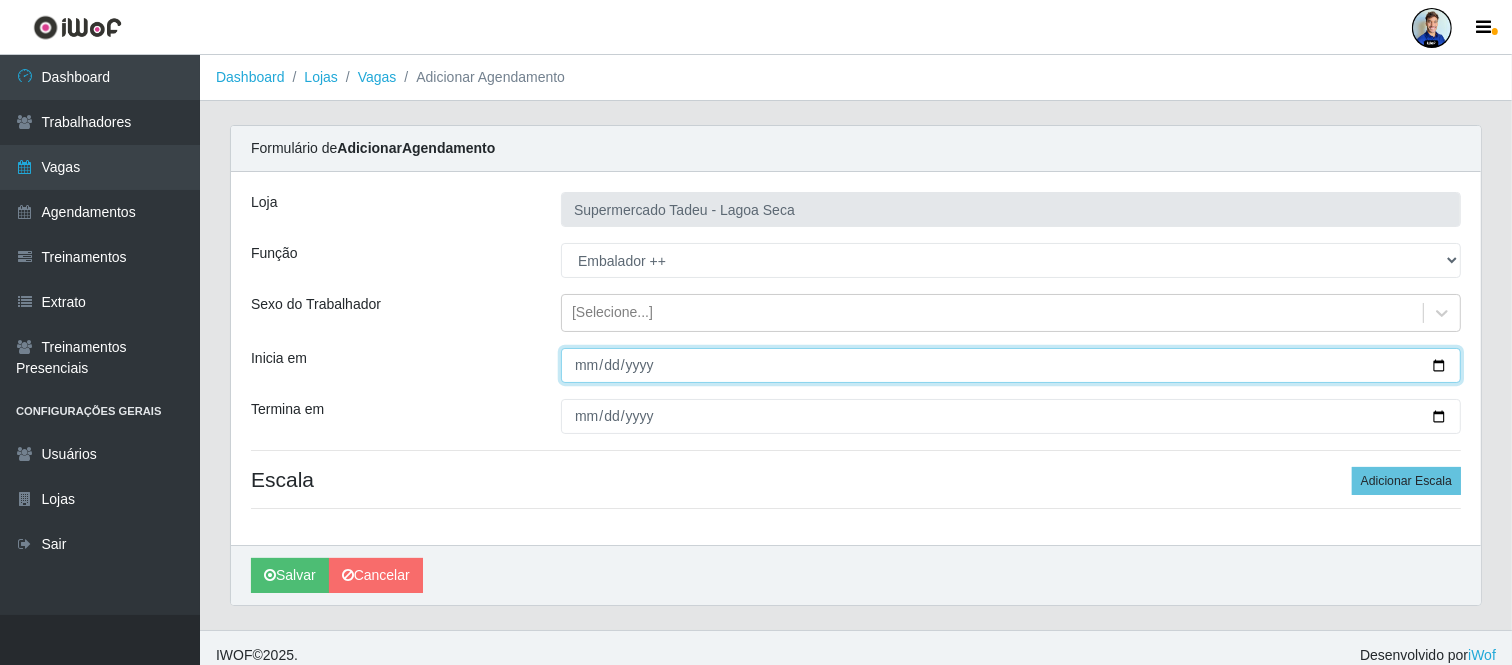 click on "Inicia em" at bounding box center [1011, 365] 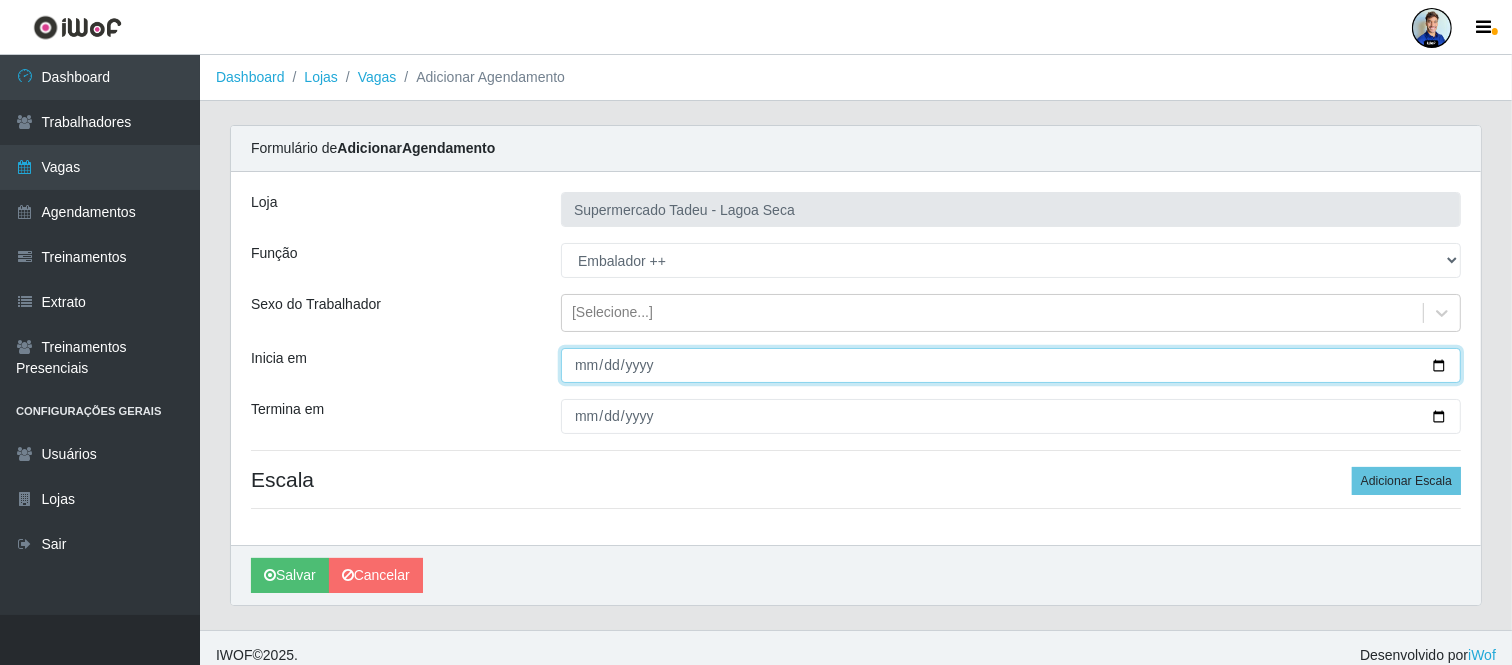 type on "2025-08-08" 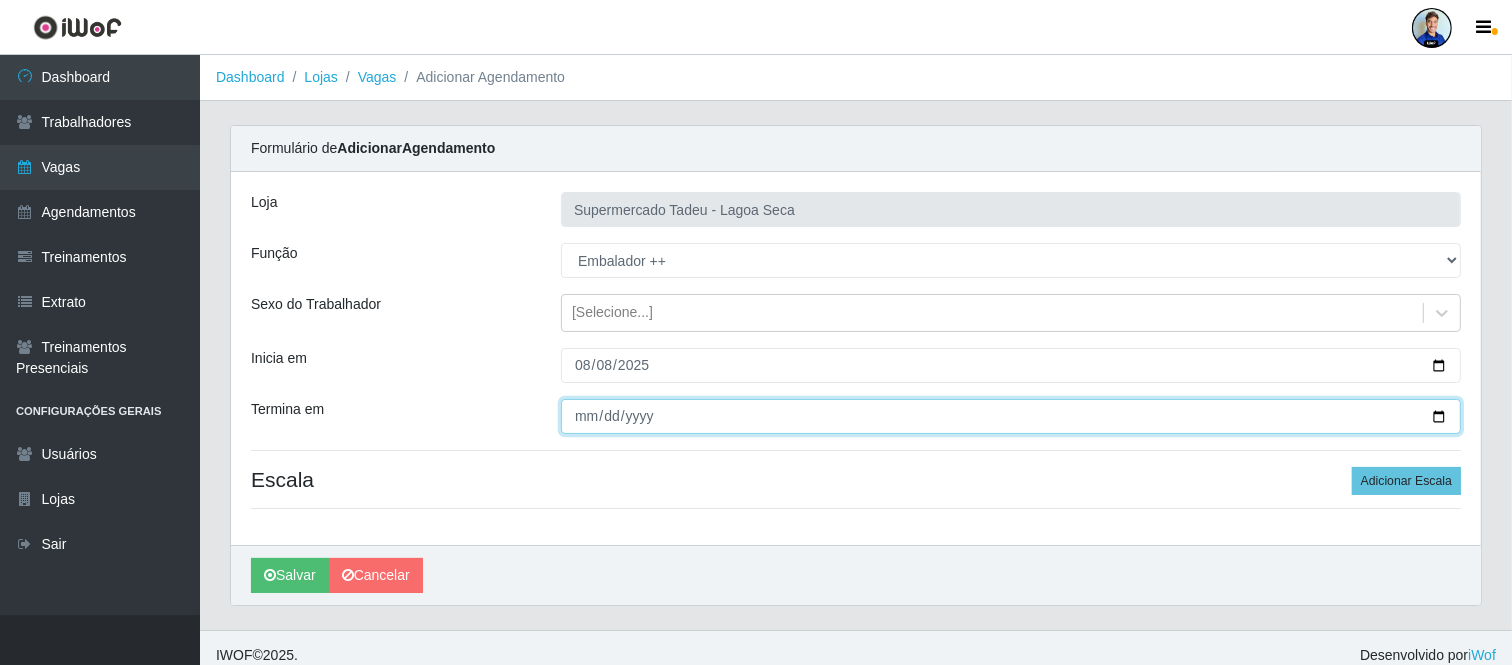 click on "Termina em" at bounding box center [1011, 416] 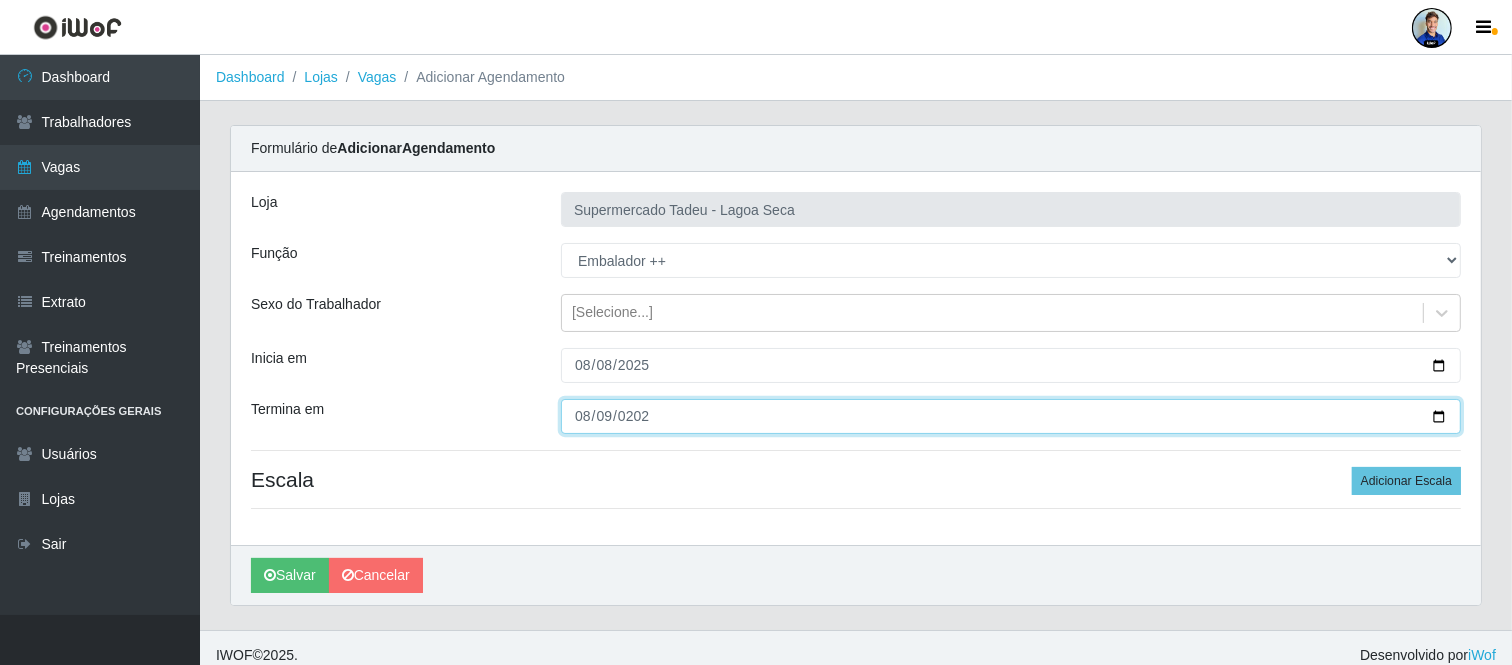type on "2025-08-09" 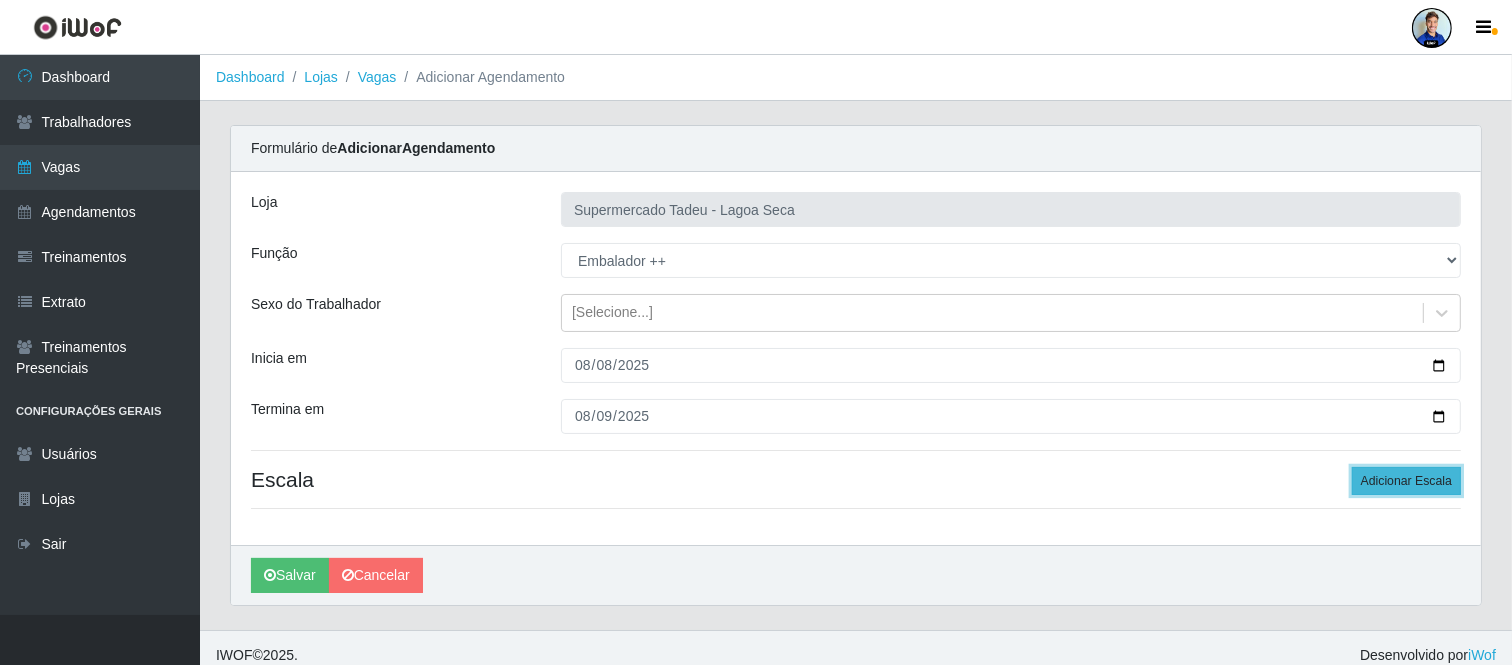 click on "Adicionar Escala" at bounding box center [1406, 481] 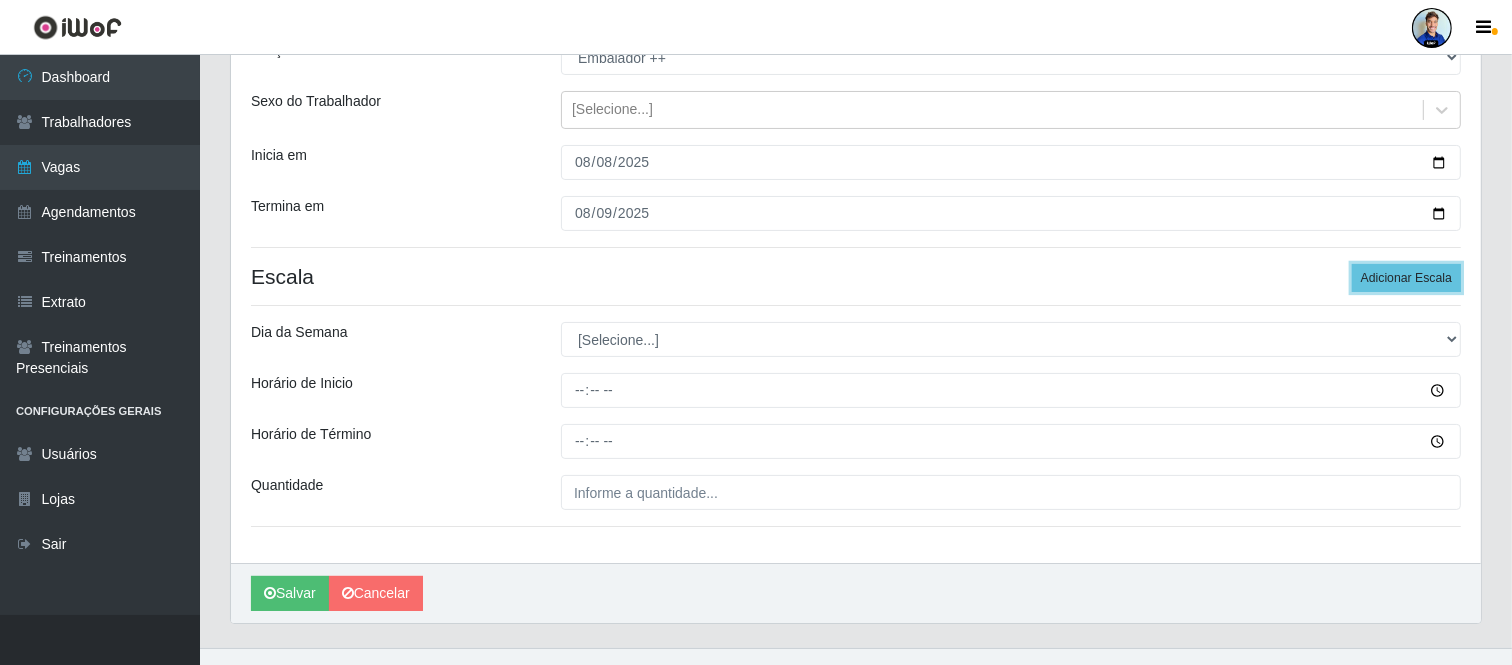 scroll, scrollTop: 222, scrollLeft: 0, axis: vertical 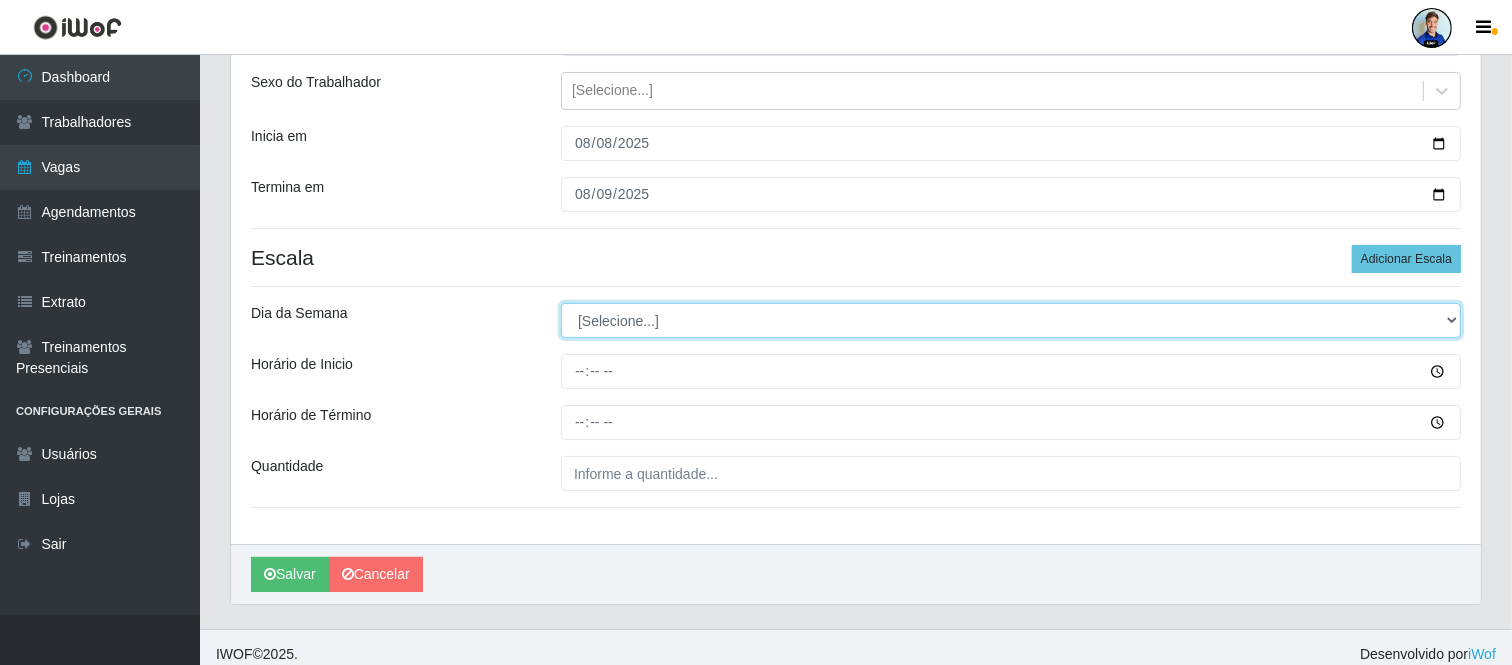 click on "[Selecione...] Segunda Terça Quarta Quinta Sexta Sábado Domingo" at bounding box center [1011, 320] 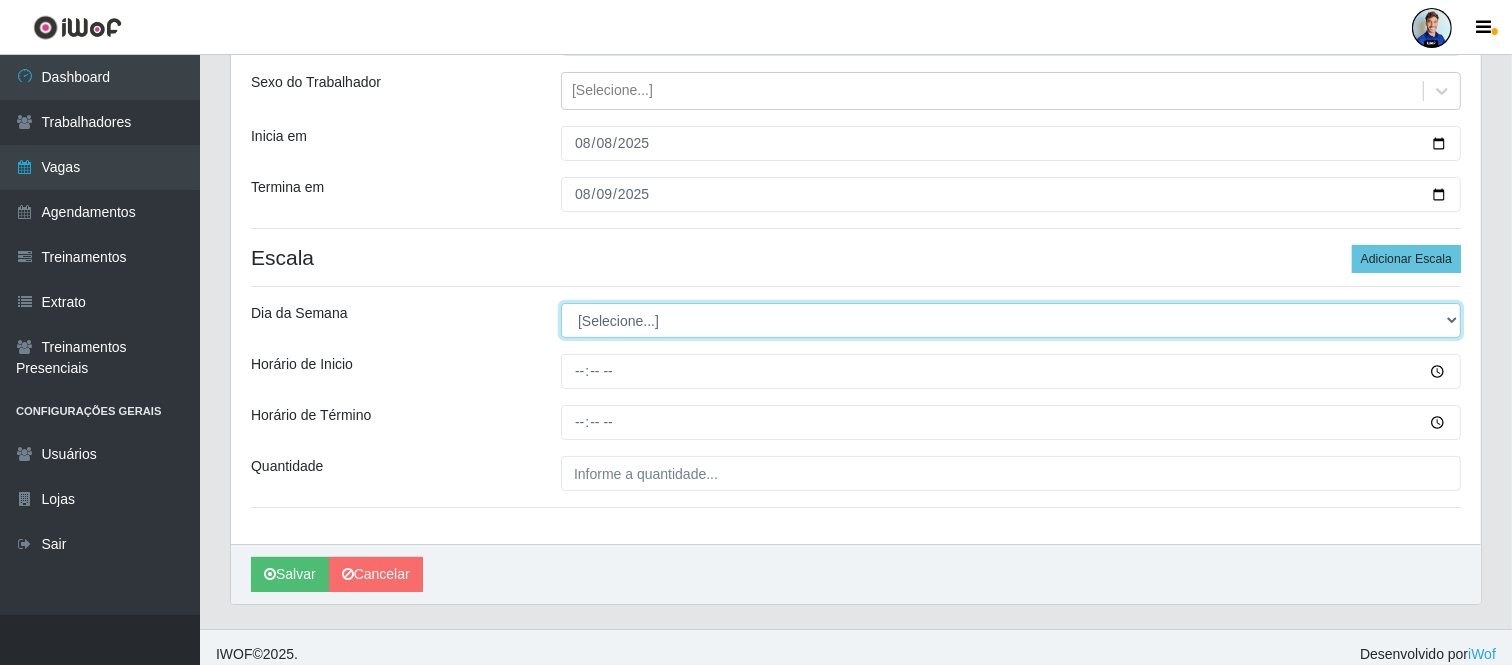 select on "5" 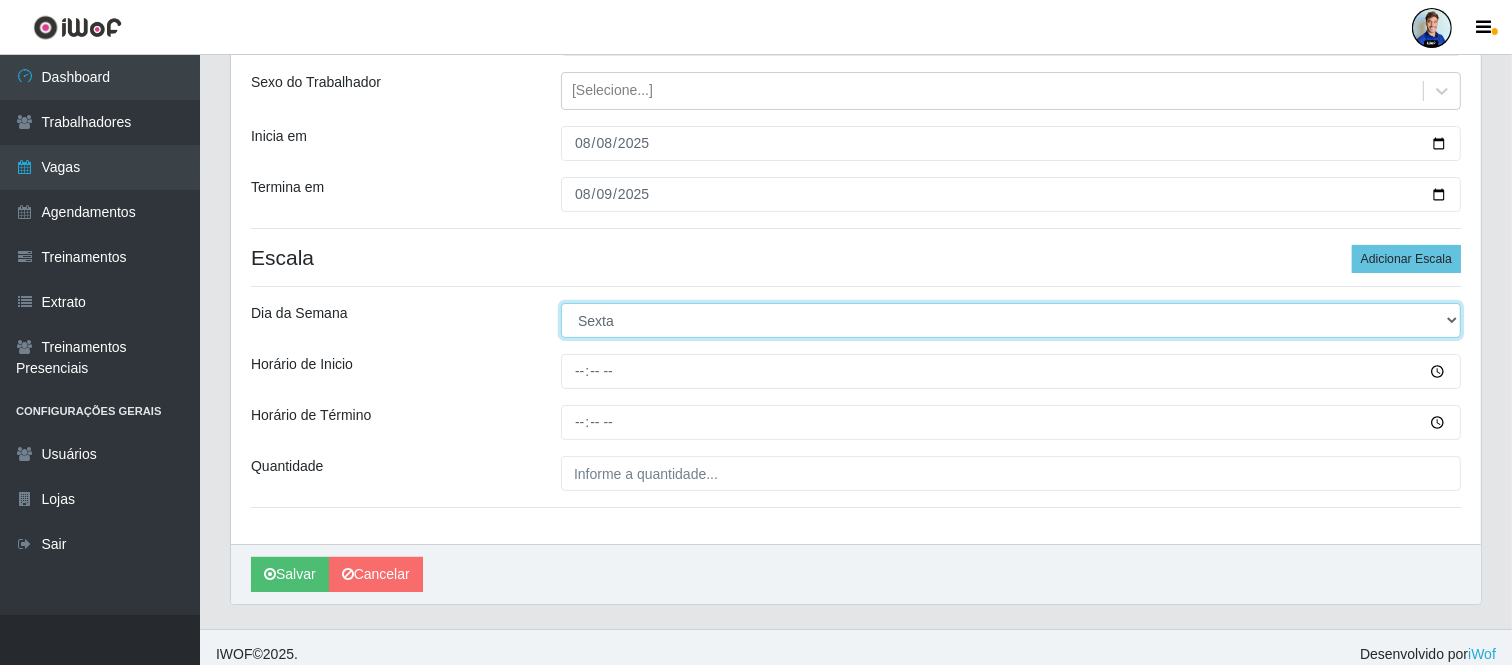 click on "[Selecione...] Segunda Terça Quarta Quinta Sexta Sábado Domingo" at bounding box center (1011, 320) 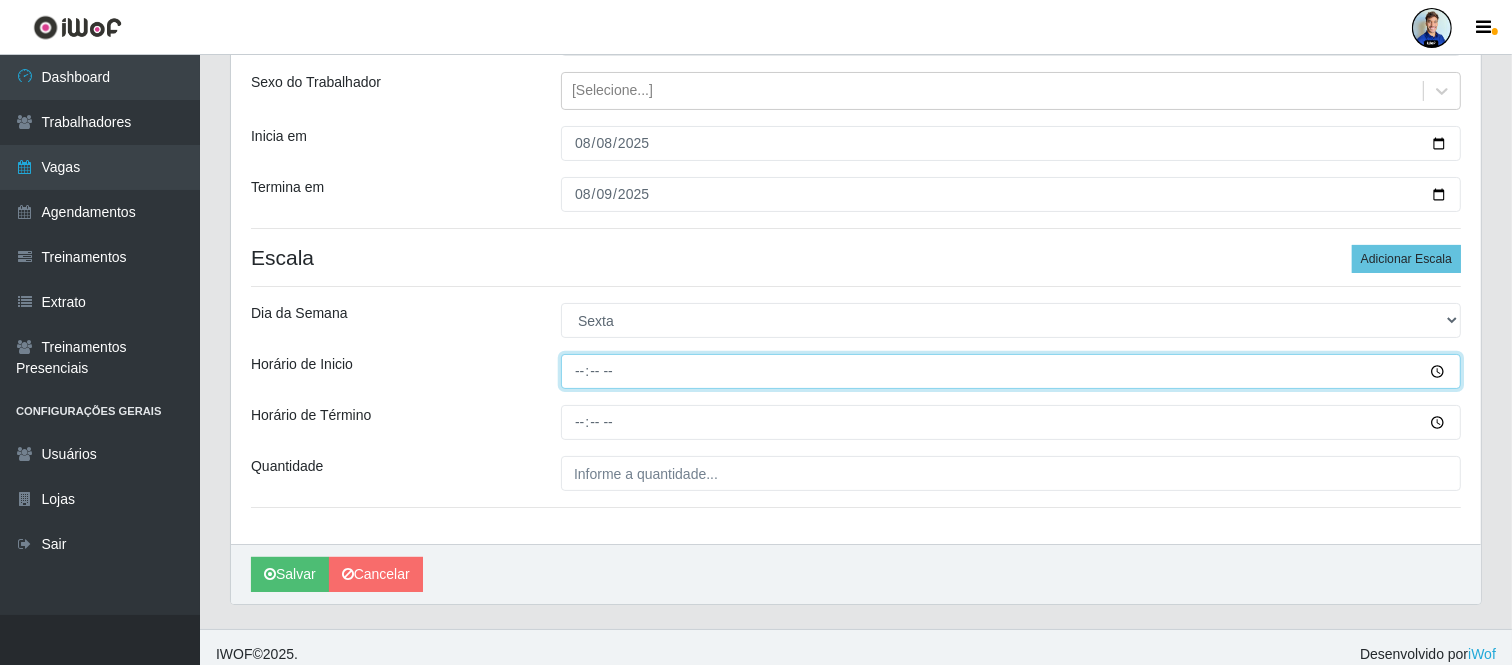 click on "Horário de Inicio" at bounding box center [1011, 371] 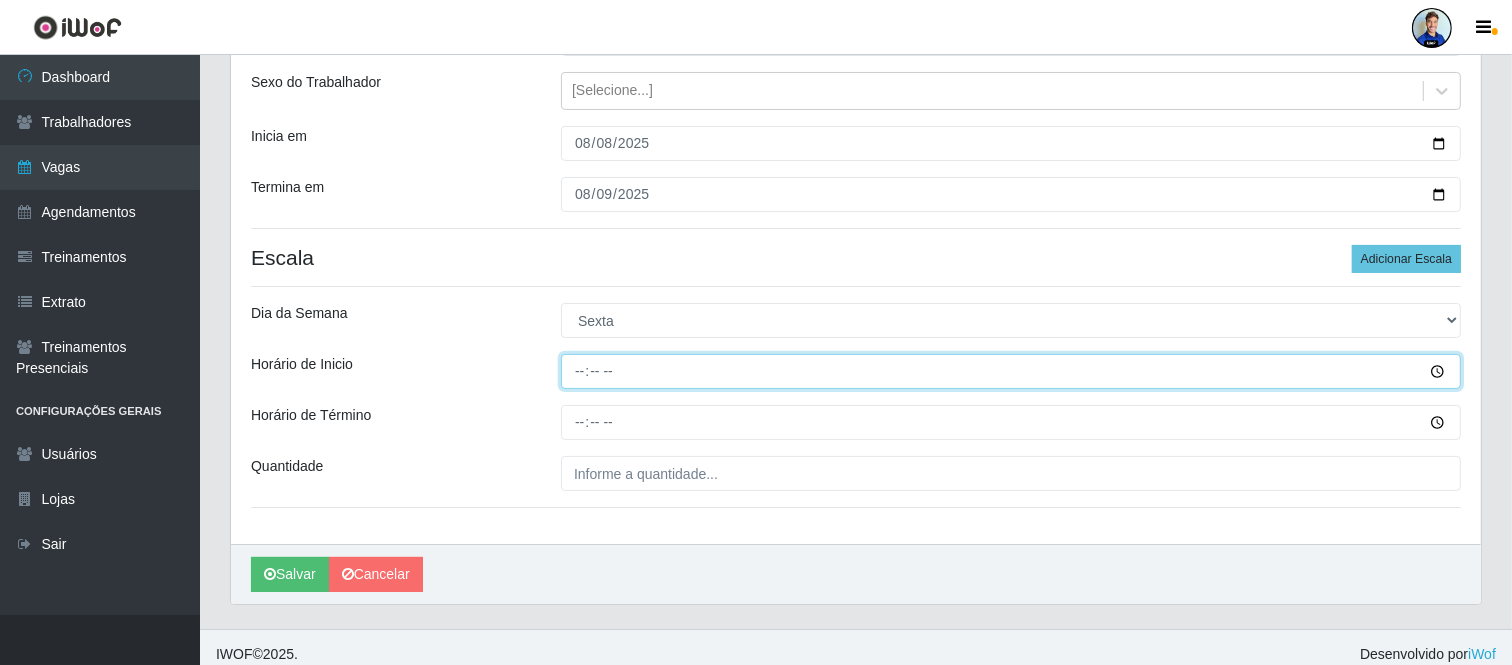 type on "16:00" 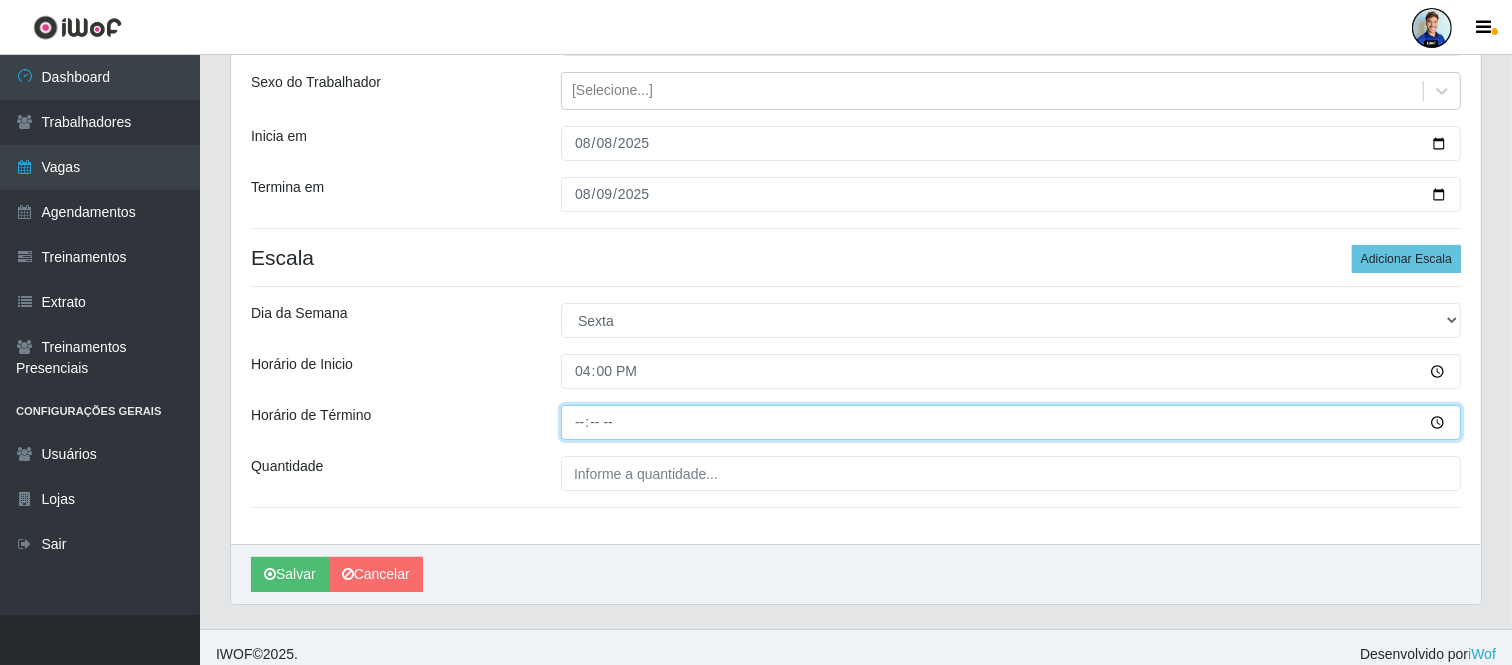 type on "20:00" 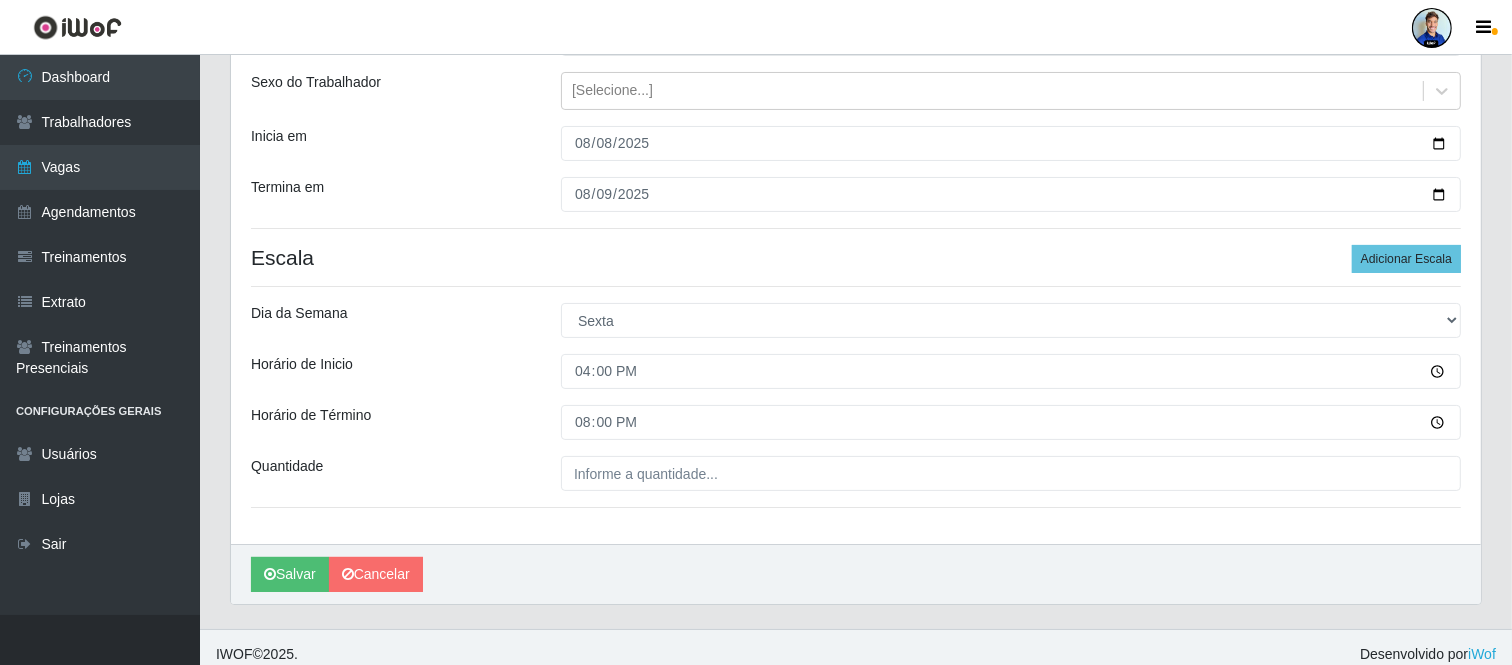 click on "Loja Supermercado Tadeu - Lagoa Seca Função [Selecione...] ASG ASG + ASG ++ Auxiliar de Estacionamento Auxiliar de Estacionamento + Auxiliar de Estacionamento ++ Balconista Balconista + Balconista ++ Embalador Embalador + Embalador ++ Repositor Repositor + Repositor ++ Sexo do Trabalhador [Selecione...] Inicia em [DATE] Termina em [DATE] Escala Adicionar Escala Dia da Semana [Selecione...] Segunda Terça Quarta Quinta Sexta Sábado Domingo Horário de Inicio [TIME] Horário de Término [TIME] Quantidade" at bounding box center [856, 247] 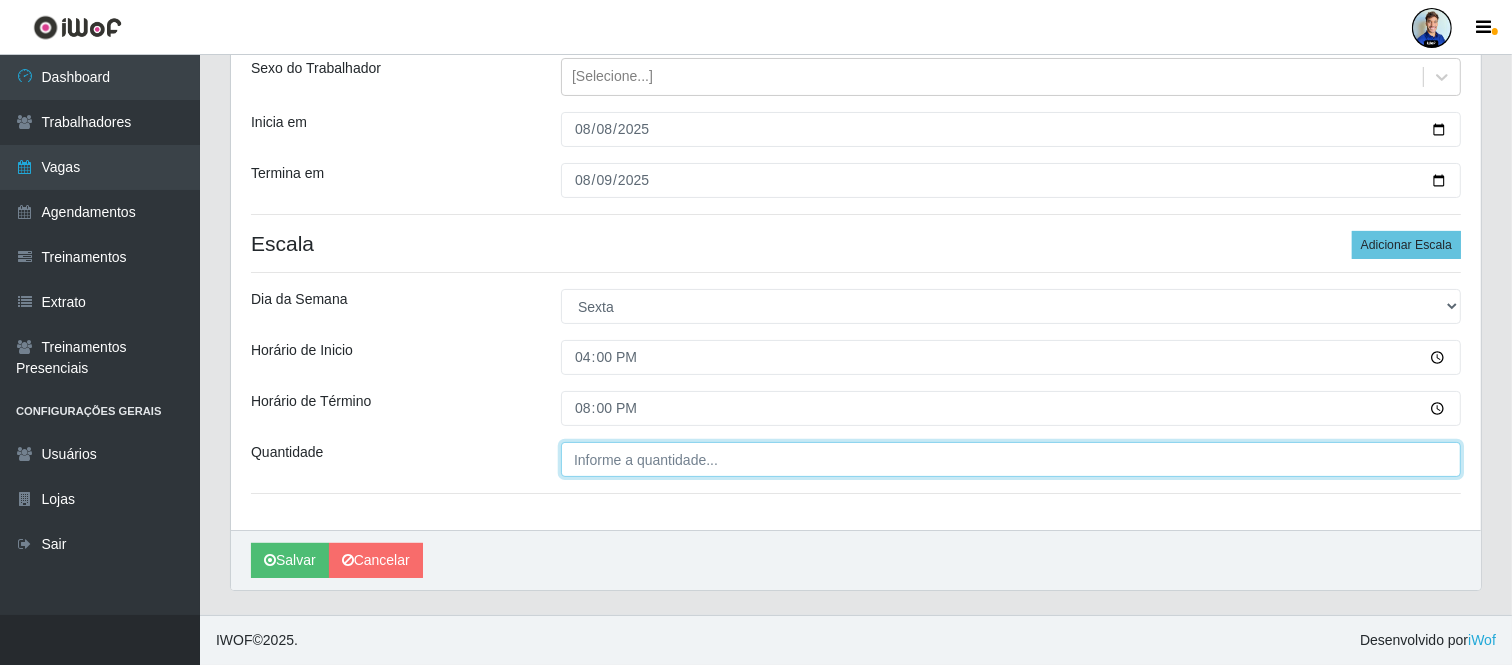 type on "___" 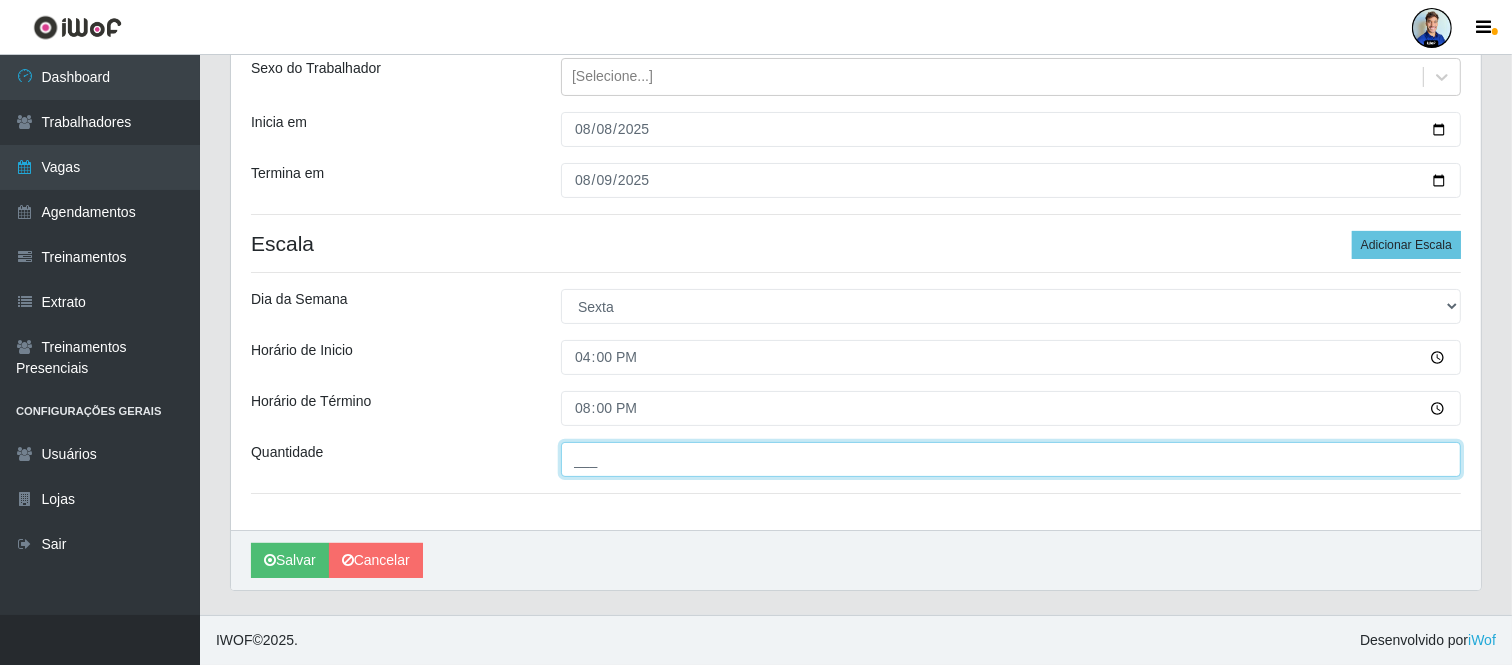 click on "___" at bounding box center [1011, 459] 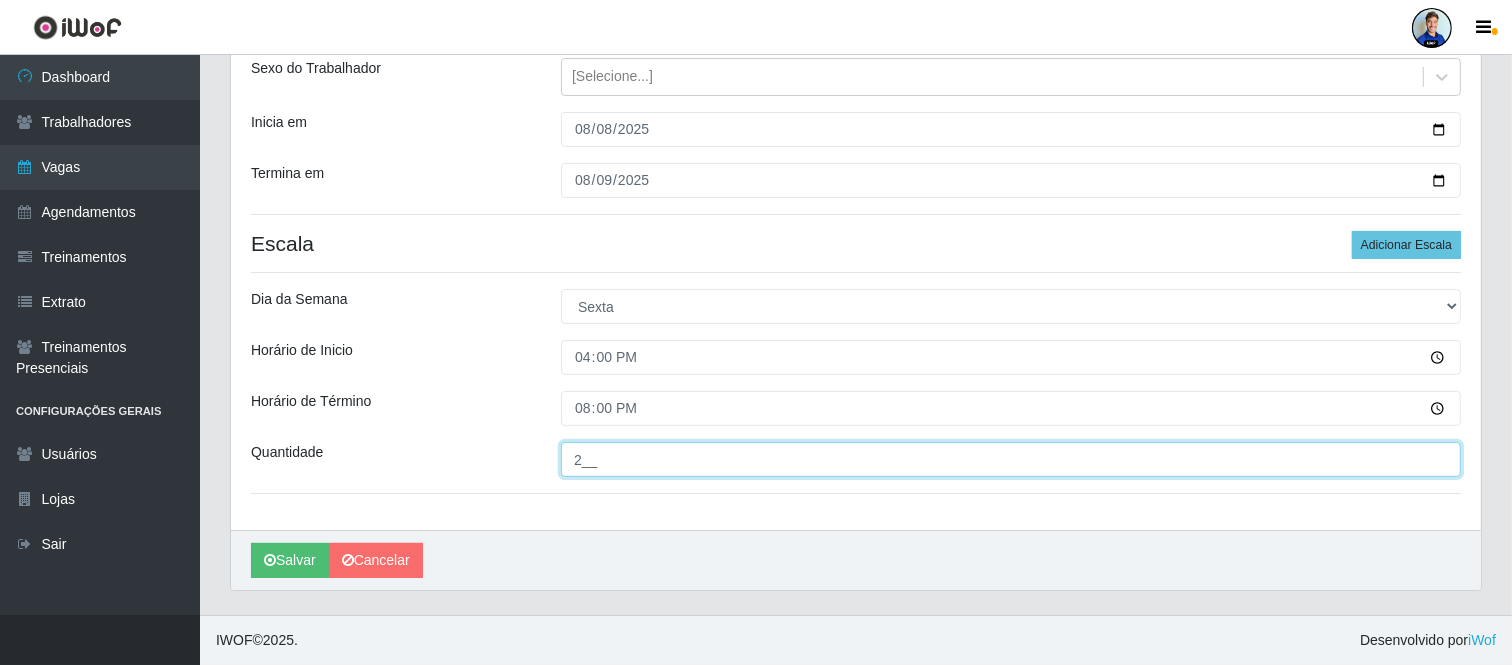type on "2__" 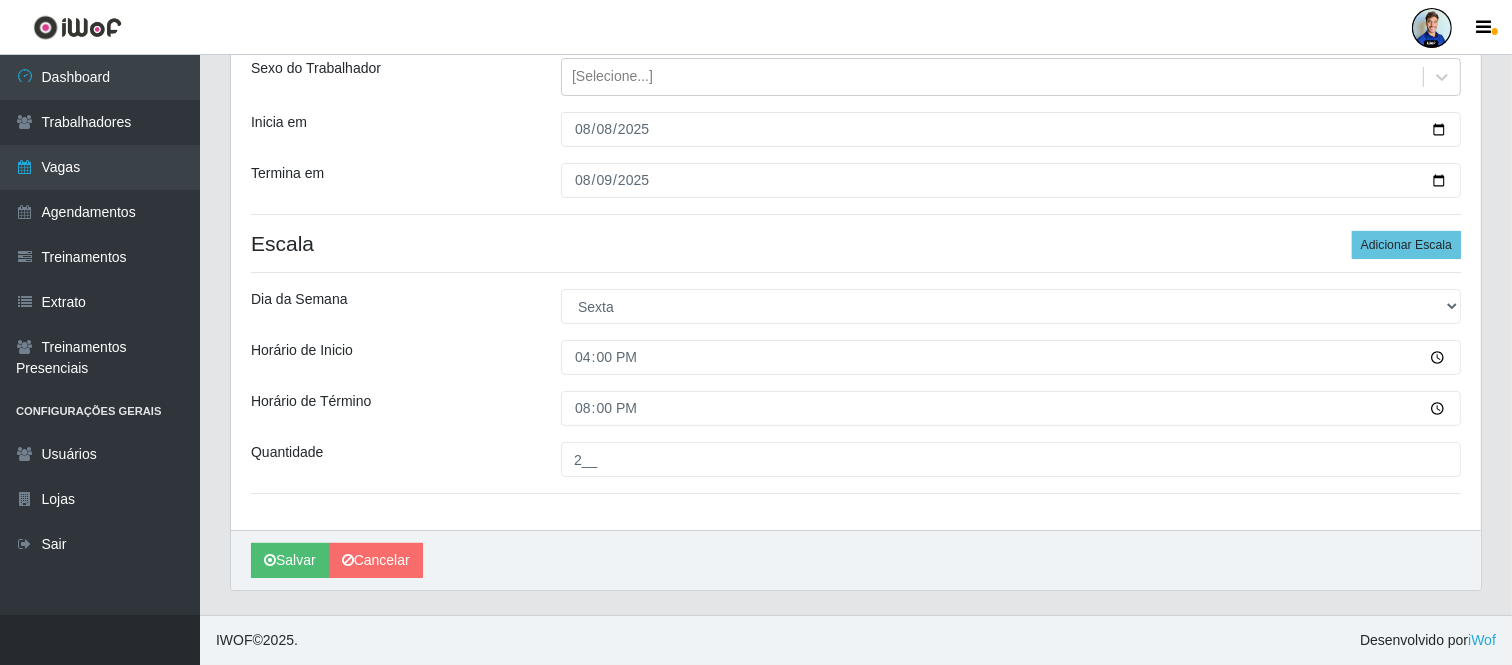 drag, startPoint x: 503, startPoint y: 391, endPoint x: 493, endPoint y: 407, distance: 18.867962 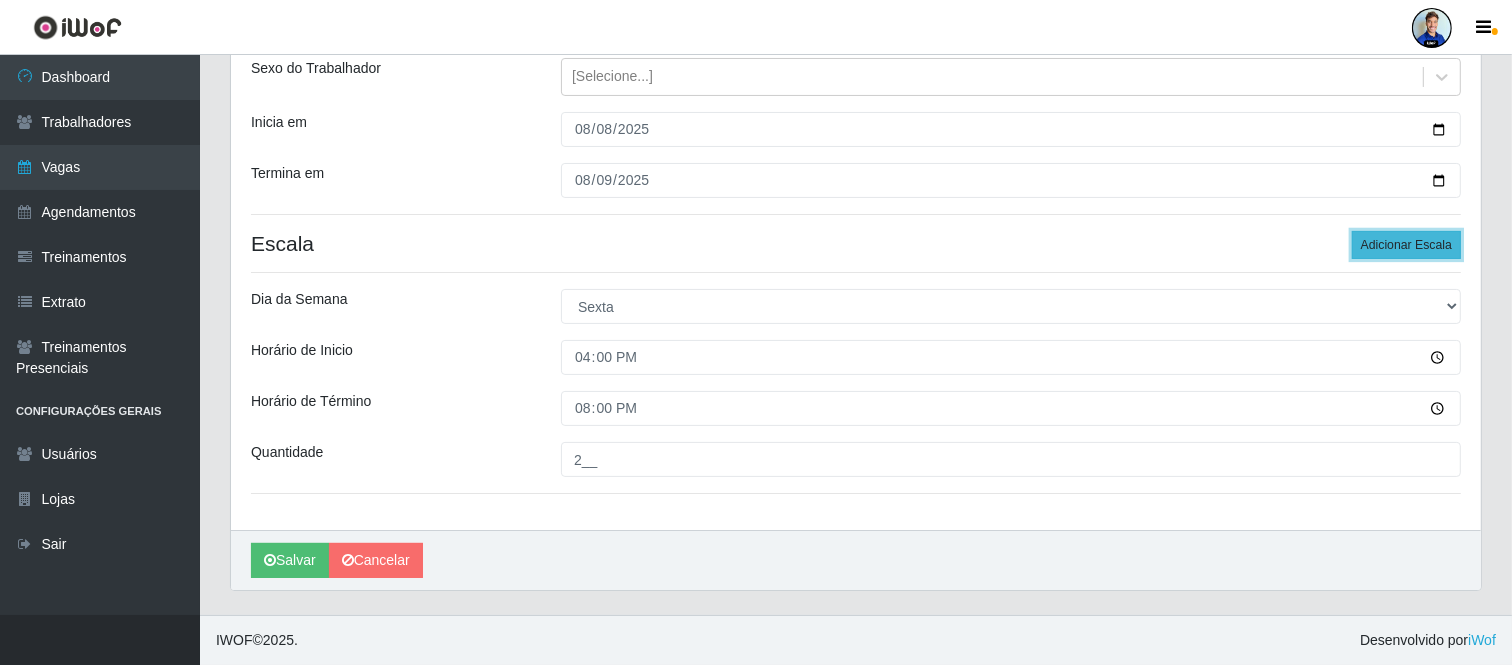 click on "Adicionar Escala" at bounding box center [1406, 245] 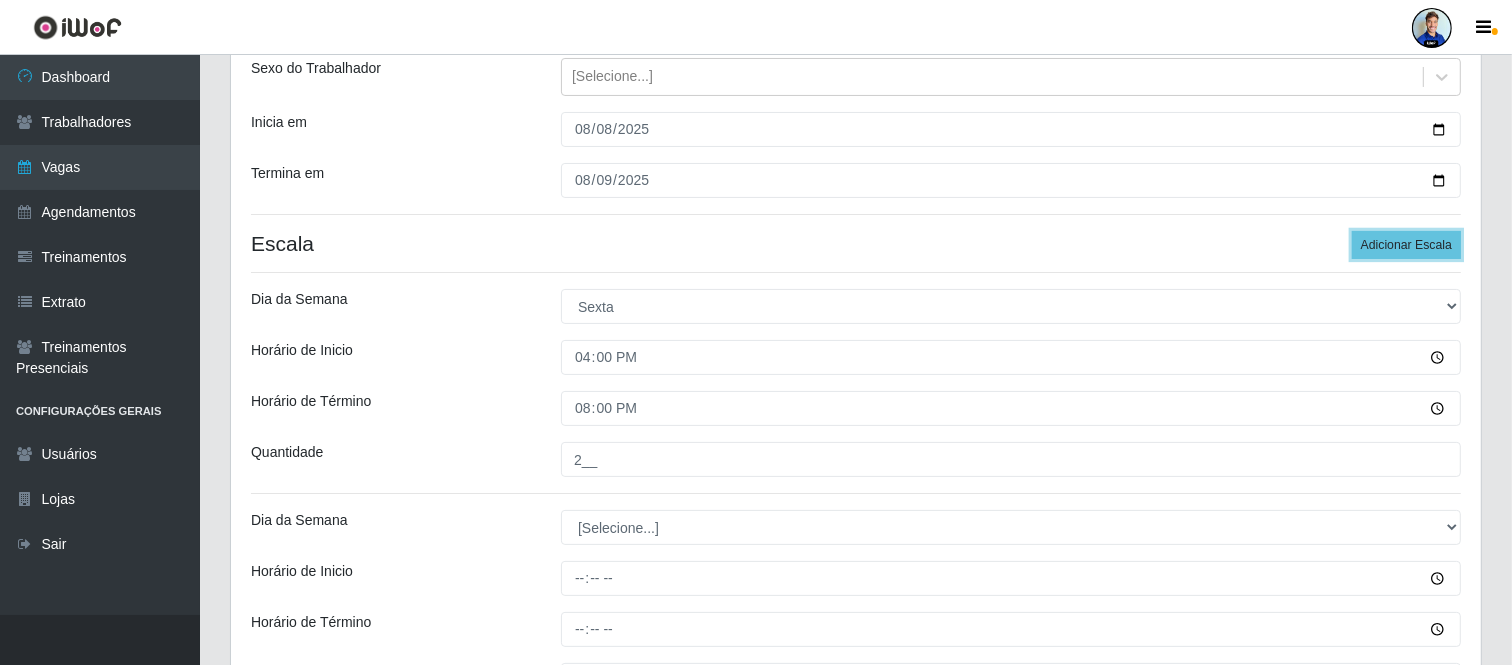 scroll, scrollTop: 437, scrollLeft: 0, axis: vertical 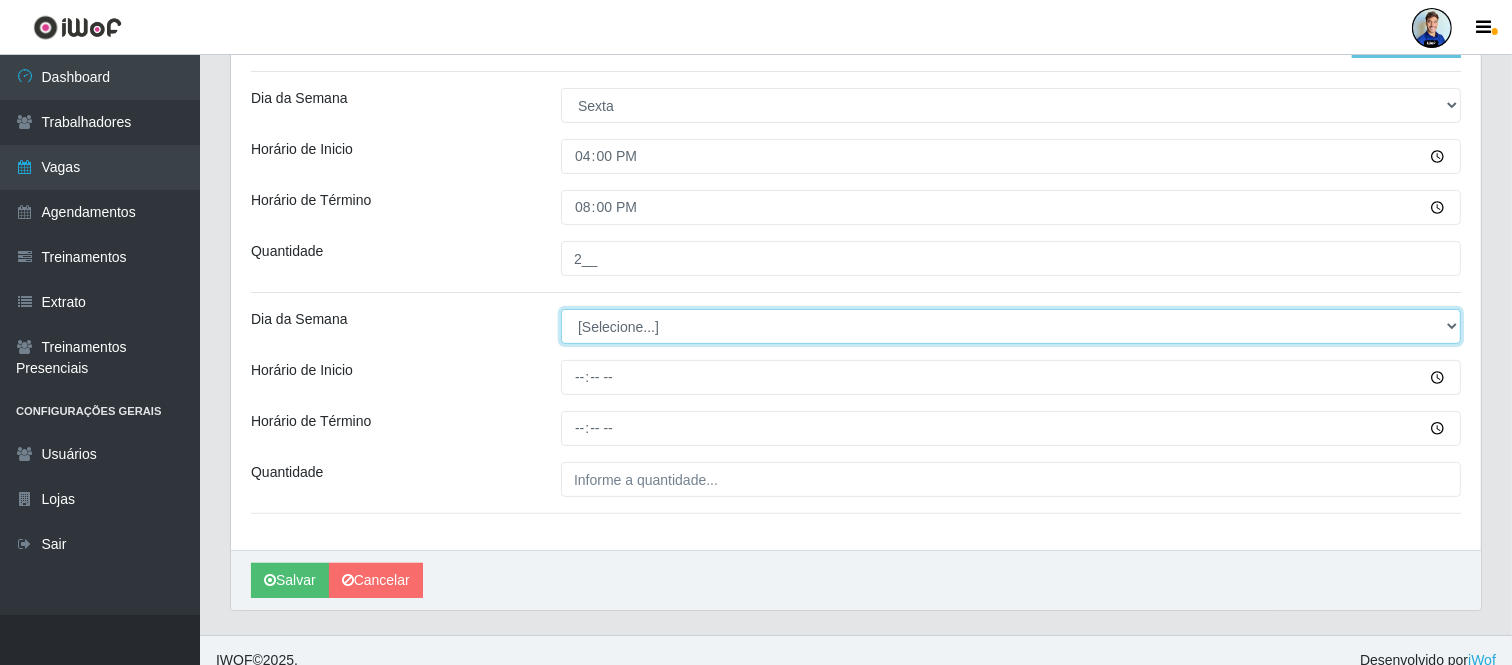 click on "[Selecione...] Segunda Terça Quarta Quinta Sexta Sábado Domingo" at bounding box center [1011, 326] 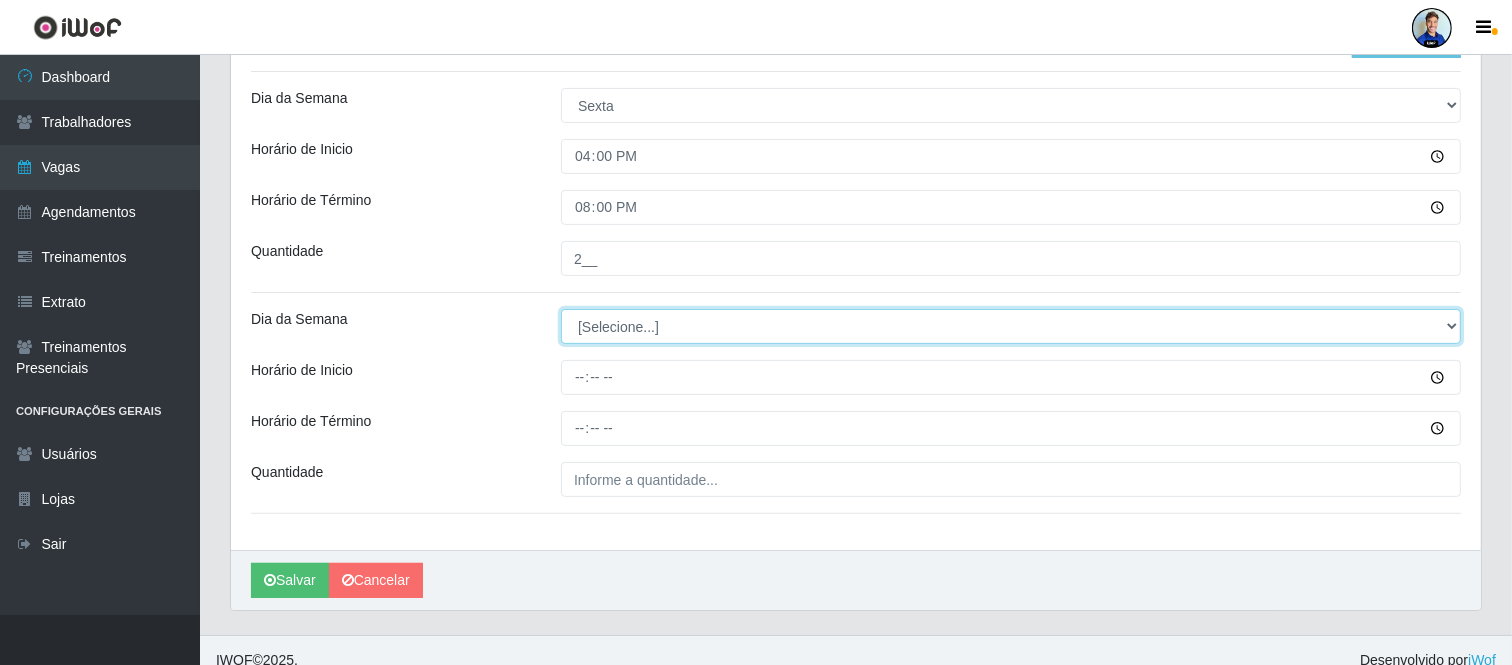 select on "6" 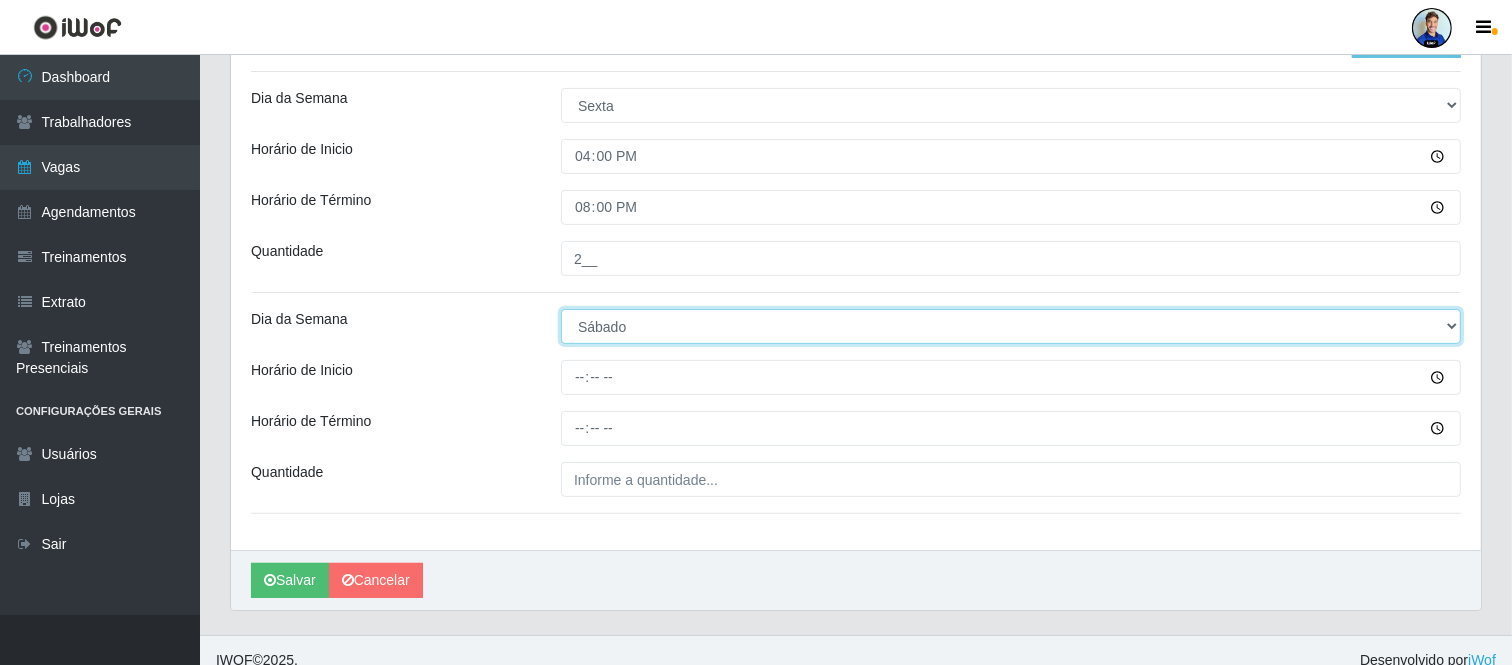 click on "[Selecione...] Segunda Terça Quarta Quinta Sexta Sábado Domingo" at bounding box center [1011, 326] 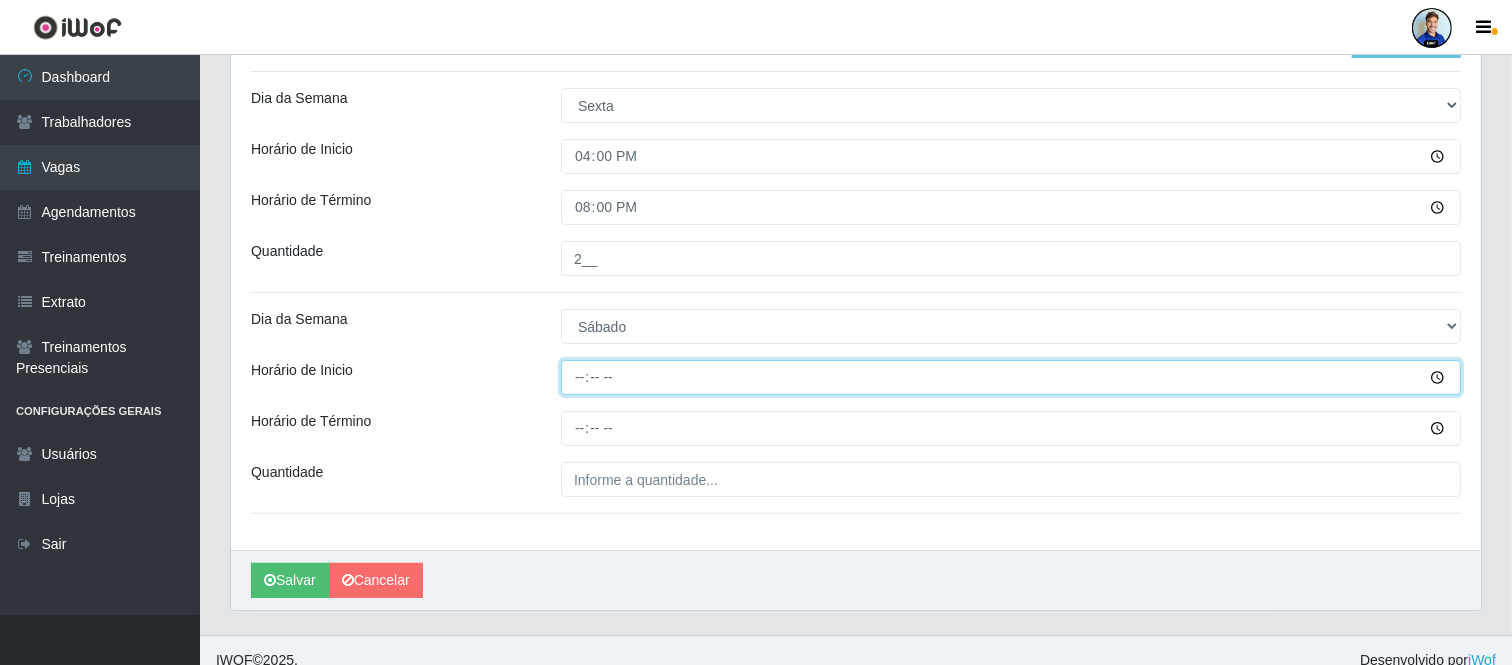 click on "Horário de Inicio" at bounding box center [1011, 377] 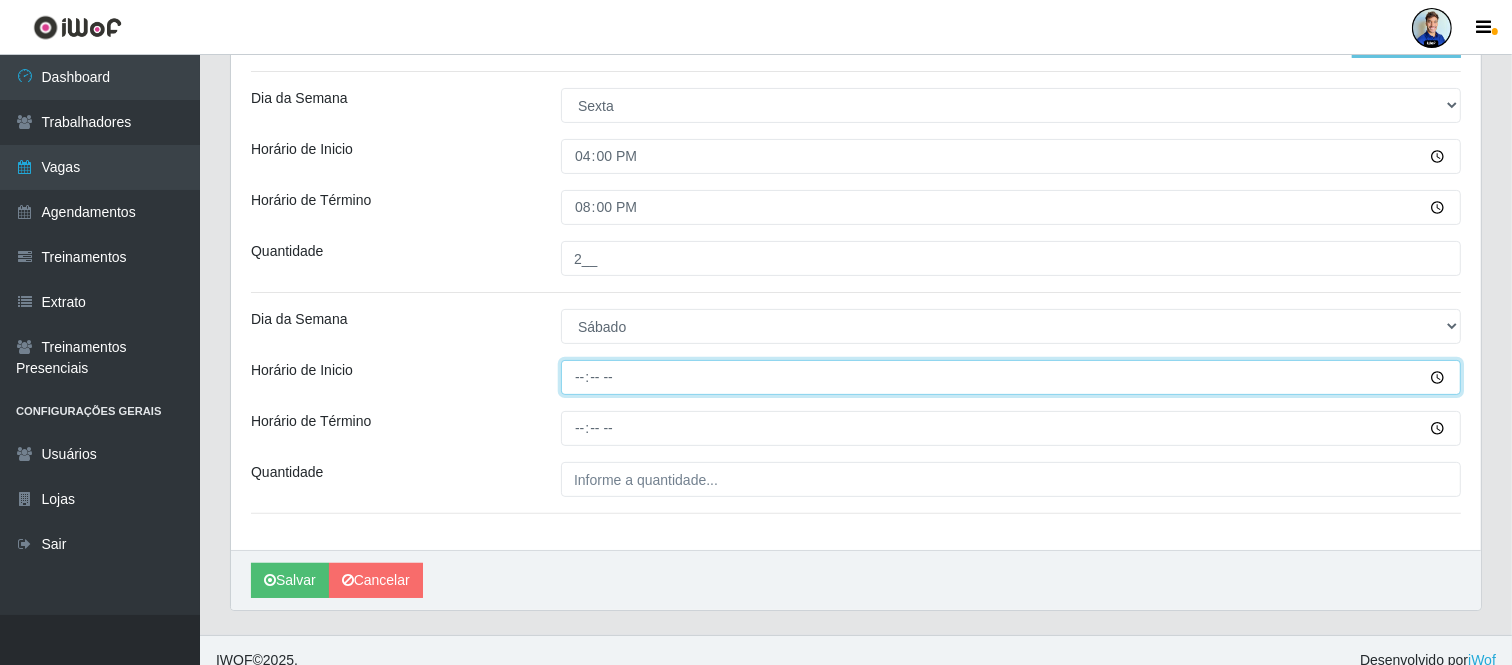 type on "16:00" 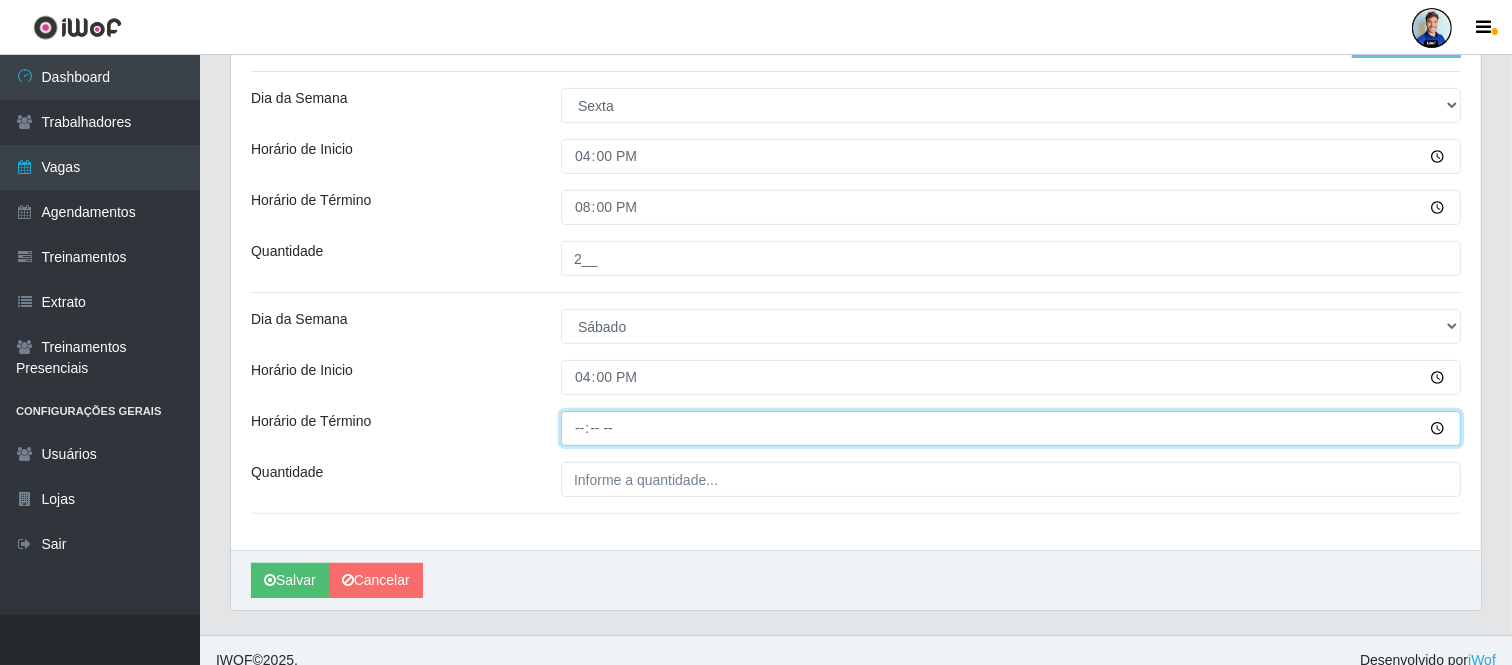 type on "20:00" 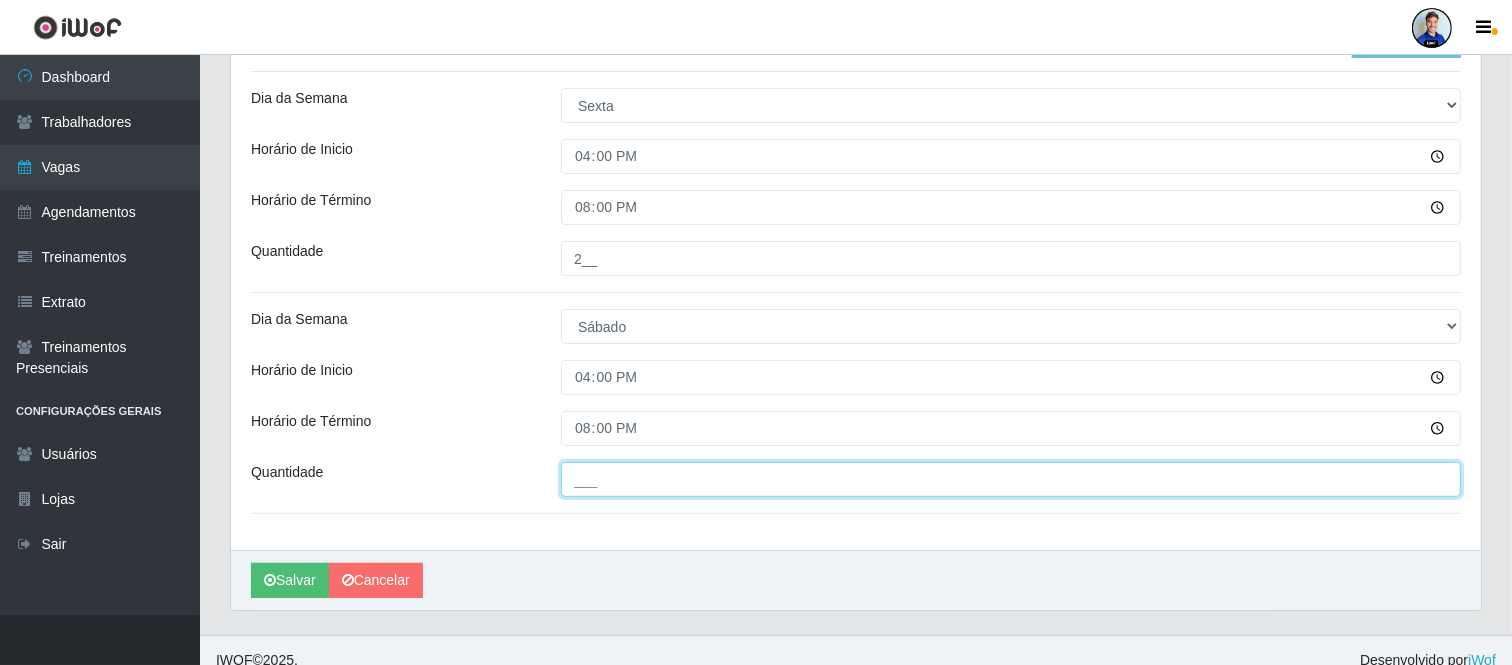 click on "___" at bounding box center (1011, 479) 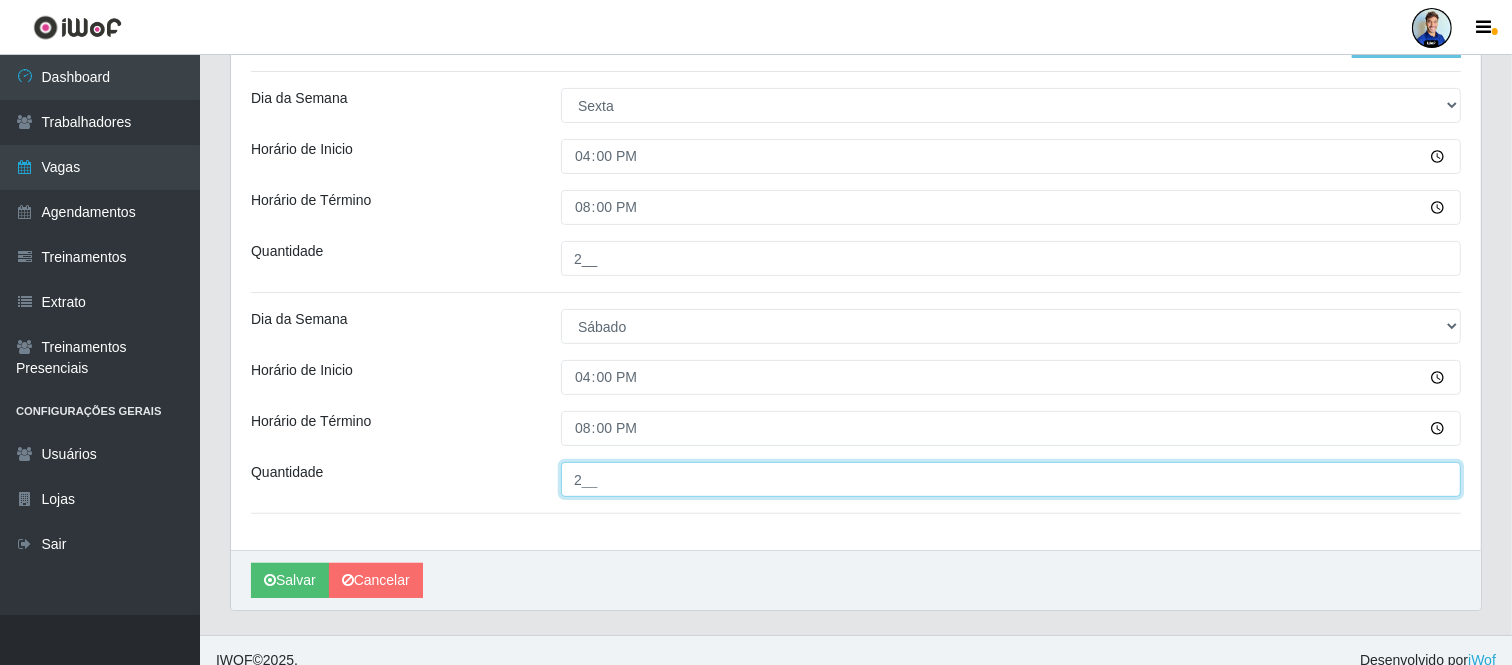 type on "2__" 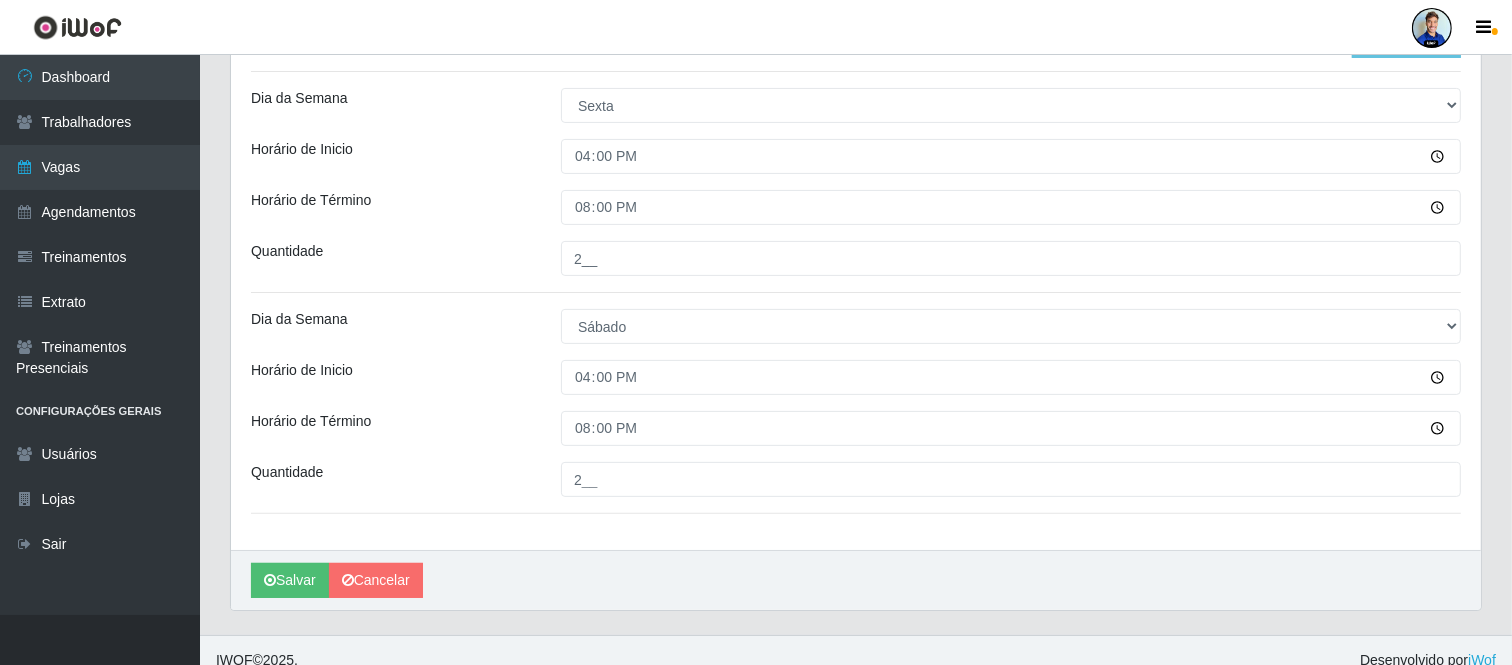 click on "Horário de Inicio" at bounding box center [391, 377] 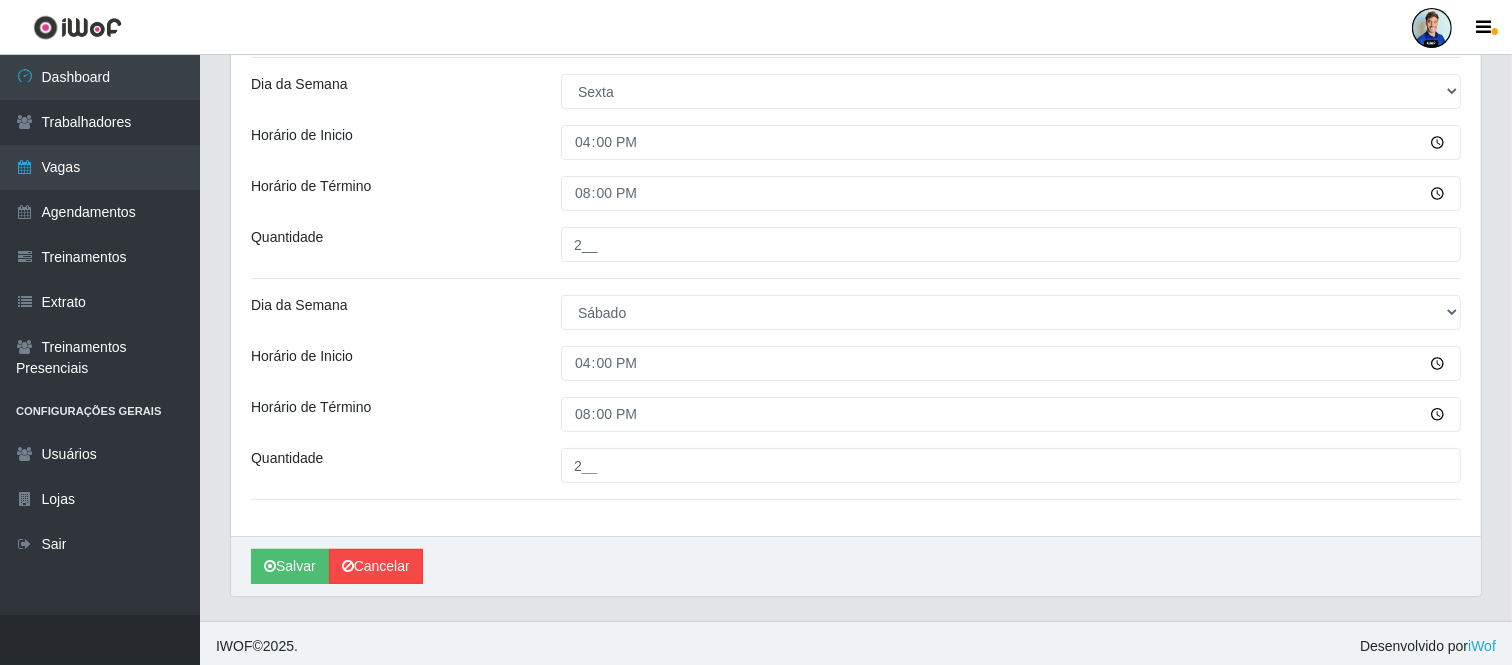scroll, scrollTop: 457, scrollLeft: 0, axis: vertical 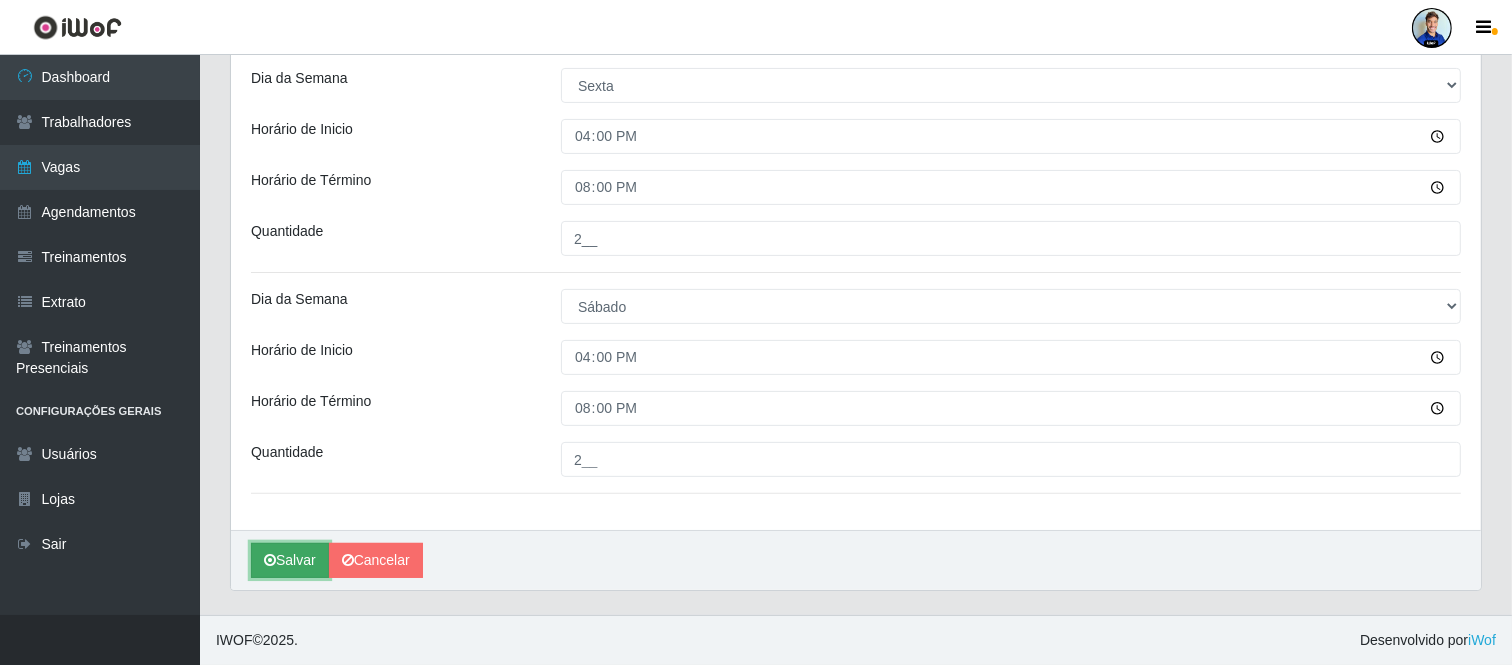 click on "Salvar" at bounding box center [290, 560] 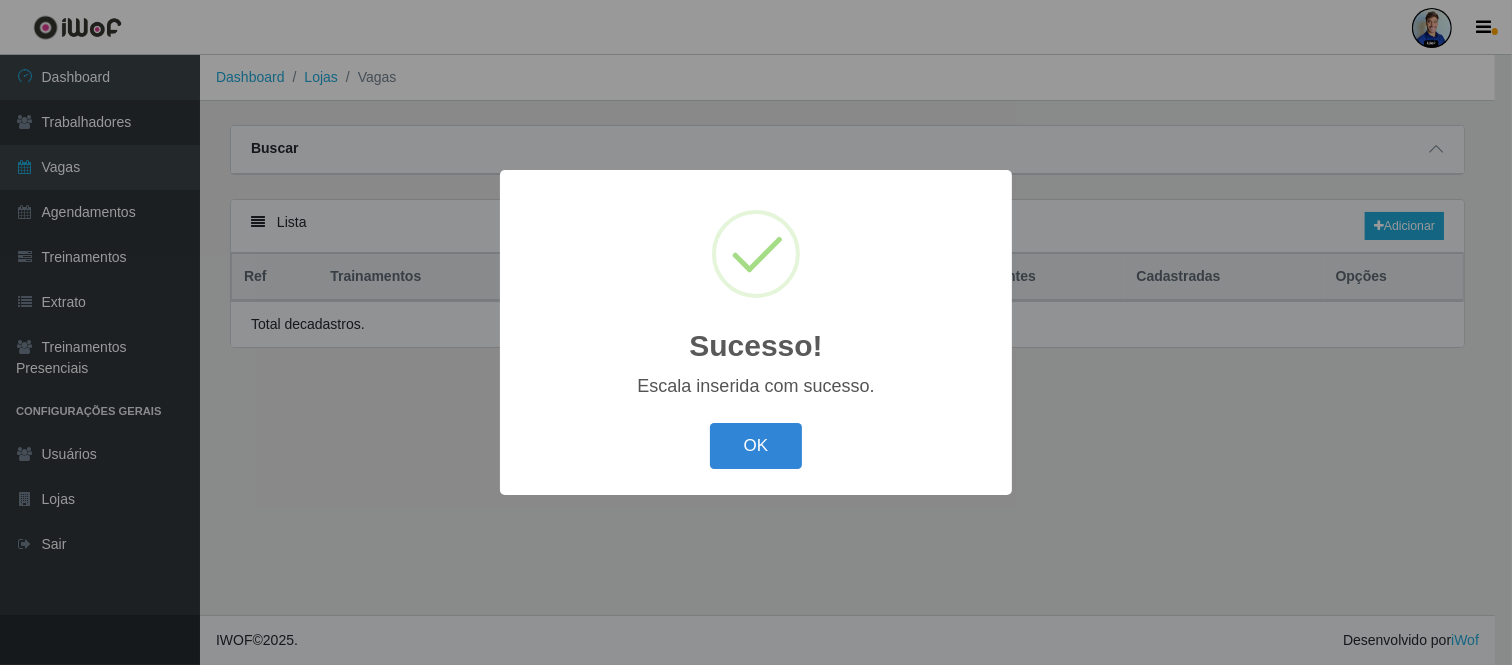 scroll, scrollTop: 0, scrollLeft: 0, axis: both 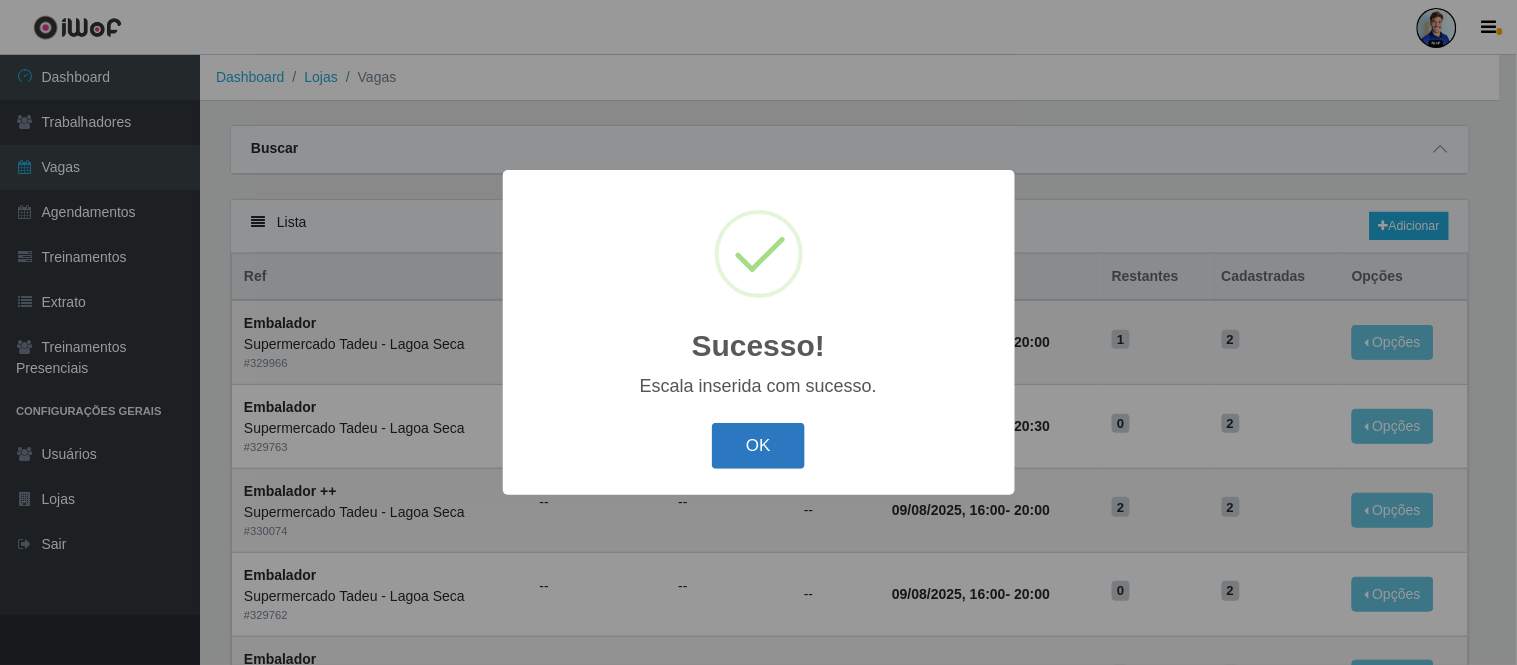 click on "OK" at bounding box center (758, 446) 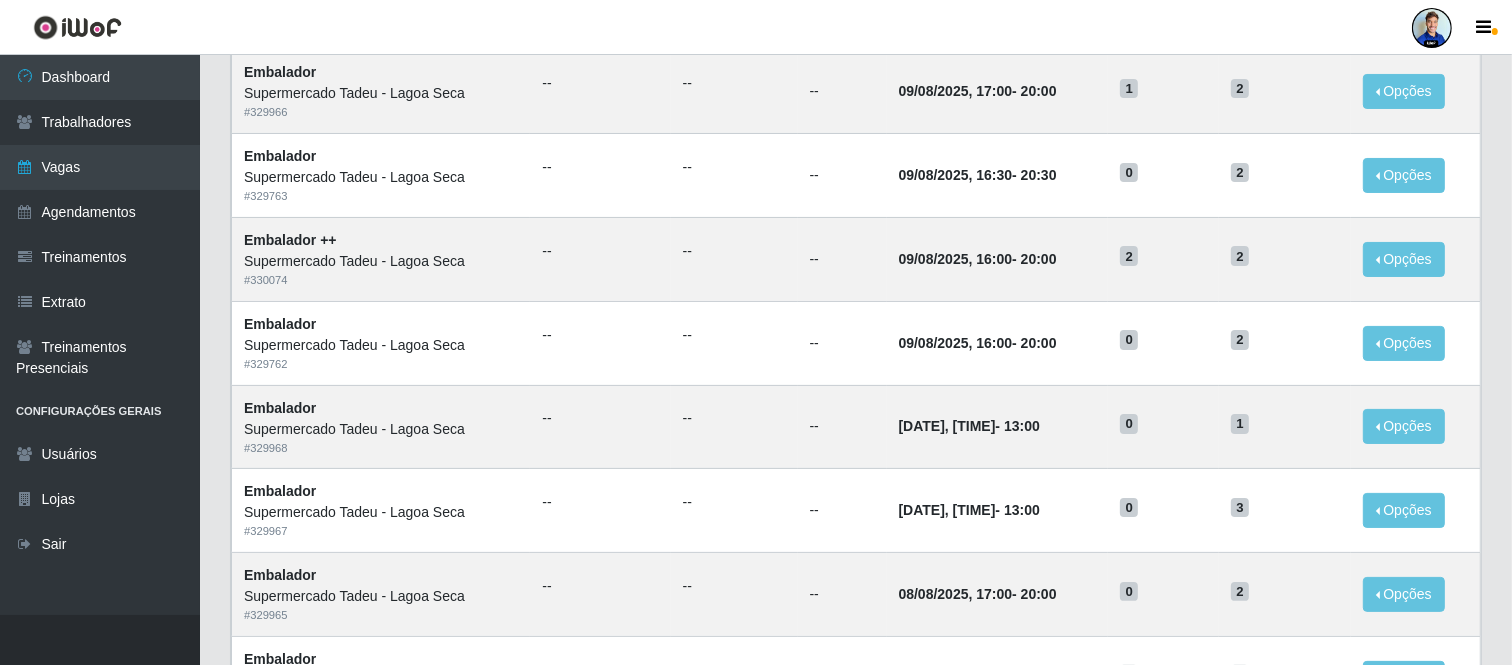 scroll, scrollTop: 222, scrollLeft: 0, axis: vertical 